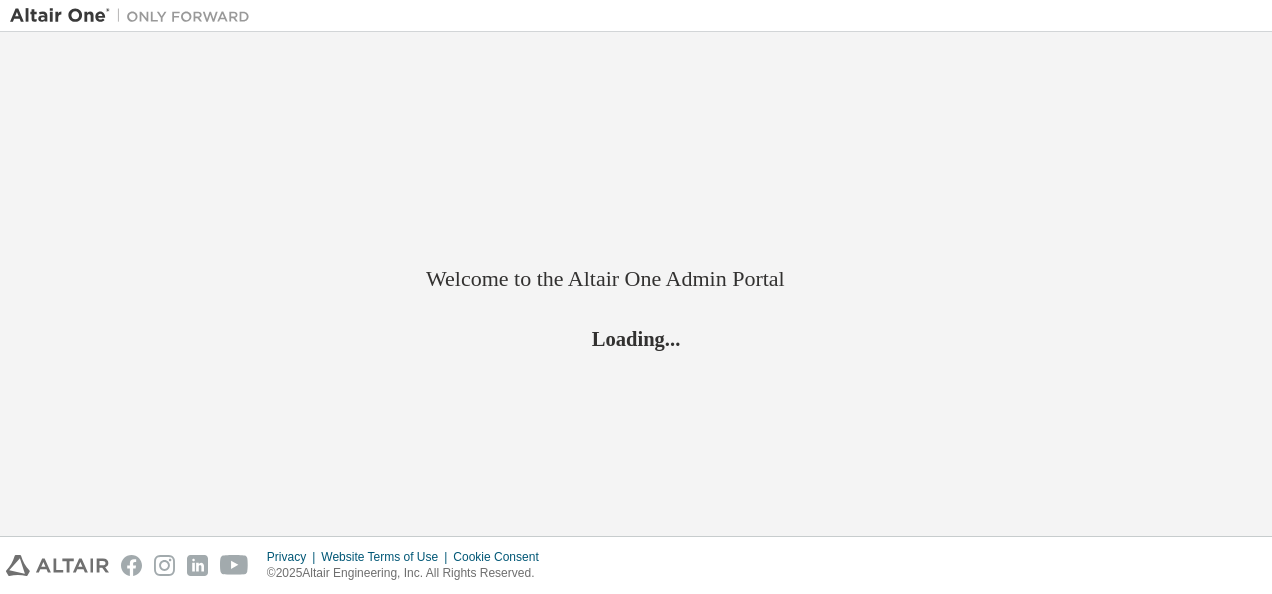 scroll, scrollTop: 0, scrollLeft: 0, axis: both 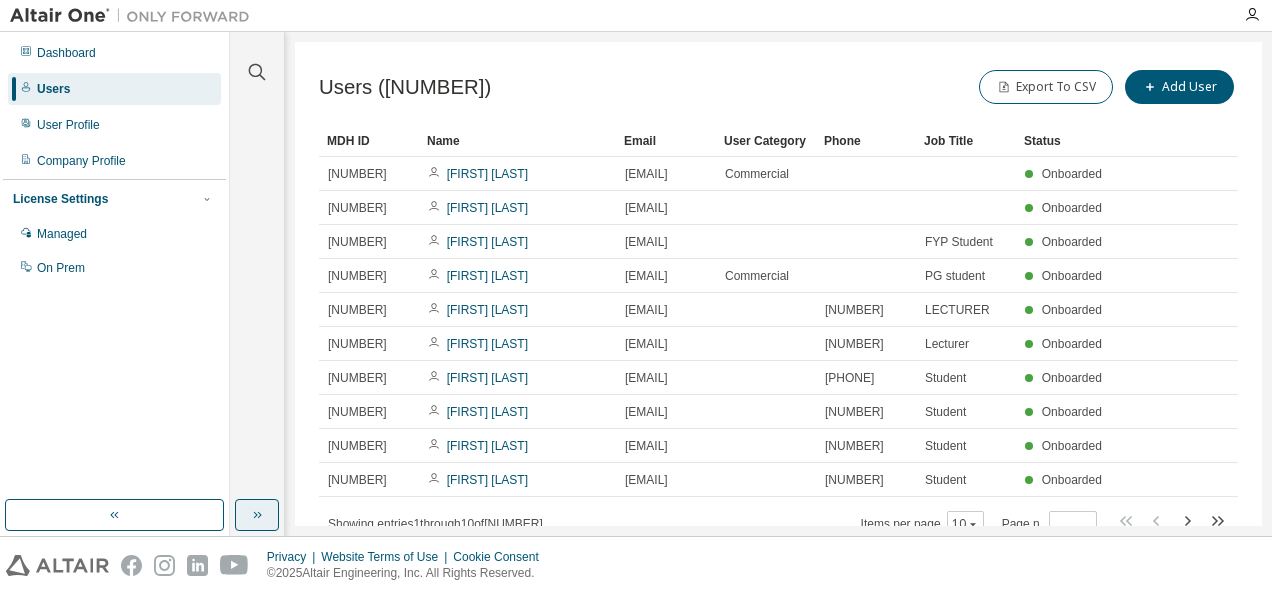 click 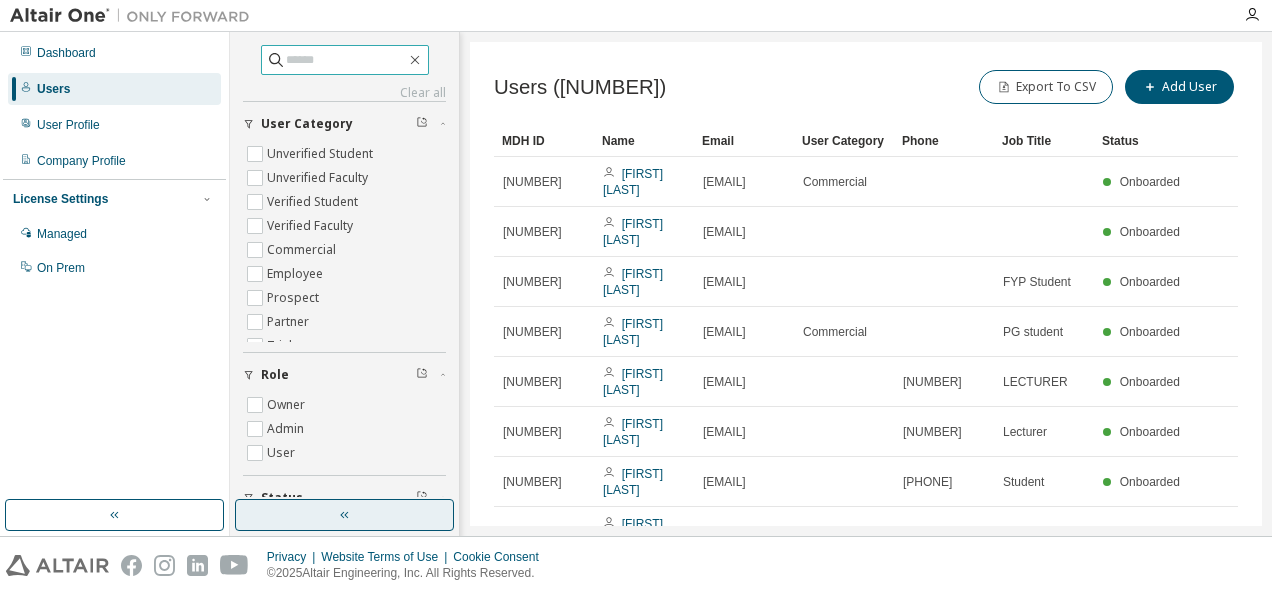click at bounding box center [346, 60] 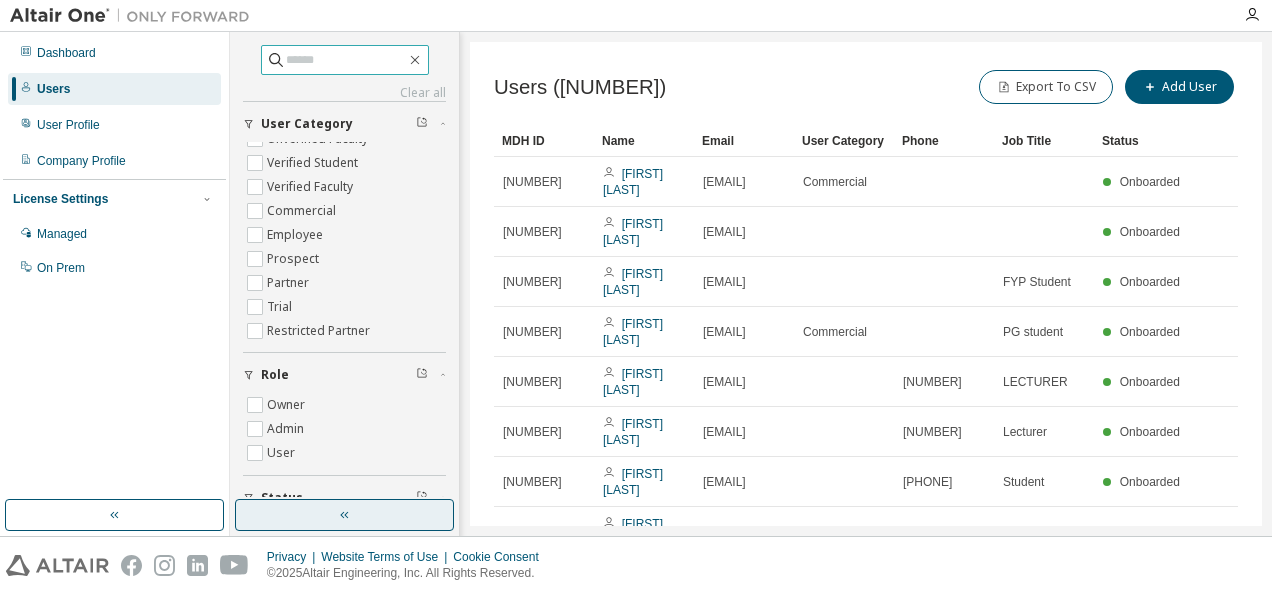 scroll, scrollTop: 40, scrollLeft: 0, axis: vertical 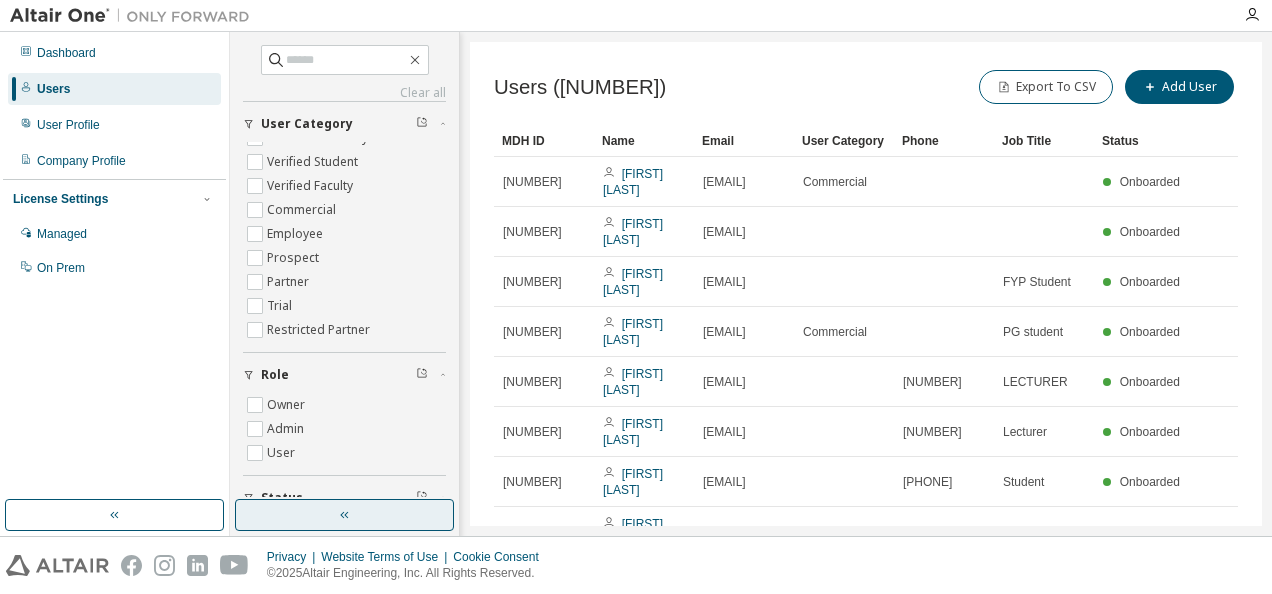 click at bounding box center [344, 515] 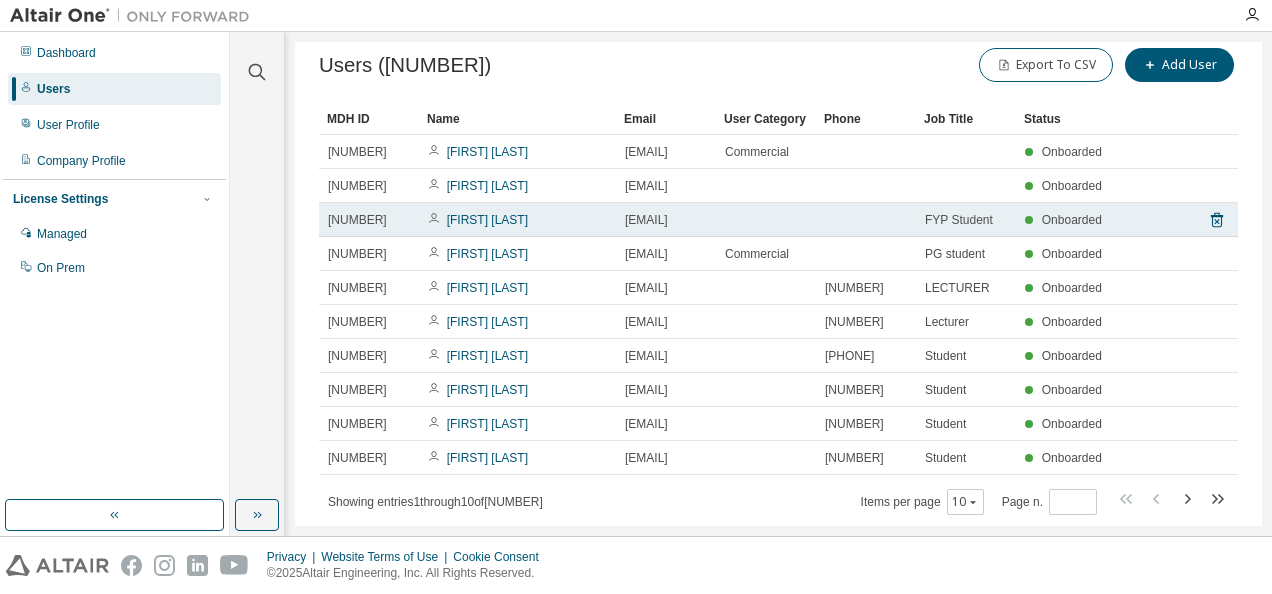scroll, scrollTop: 0, scrollLeft: 0, axis: both 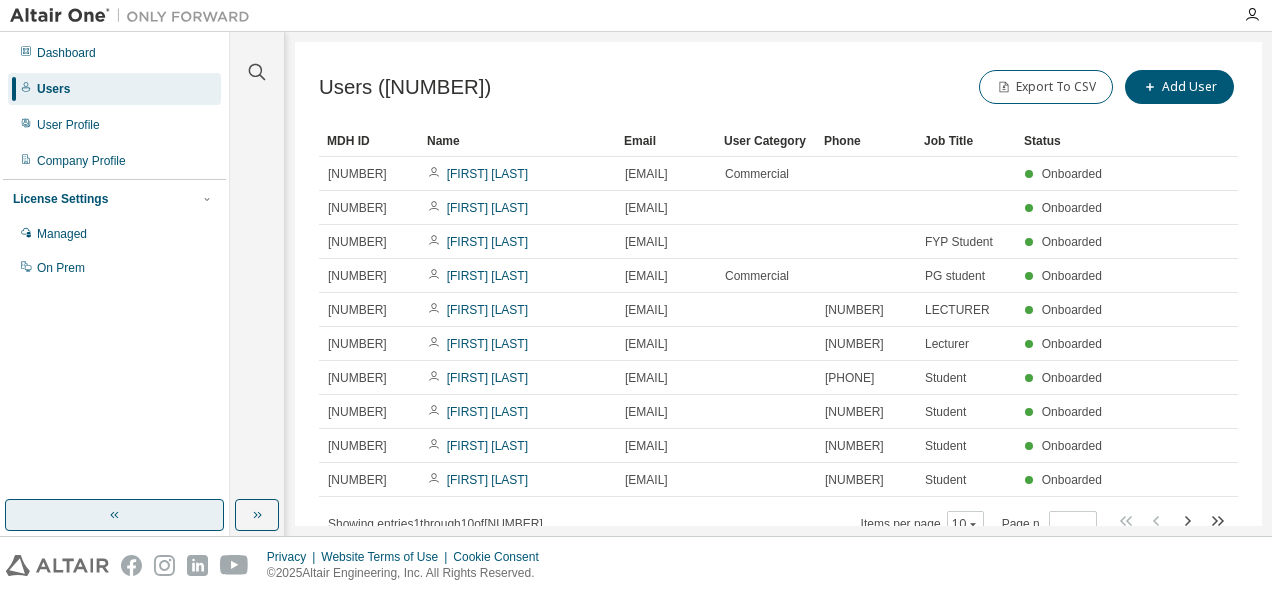 click at bounding box center (114, 515) 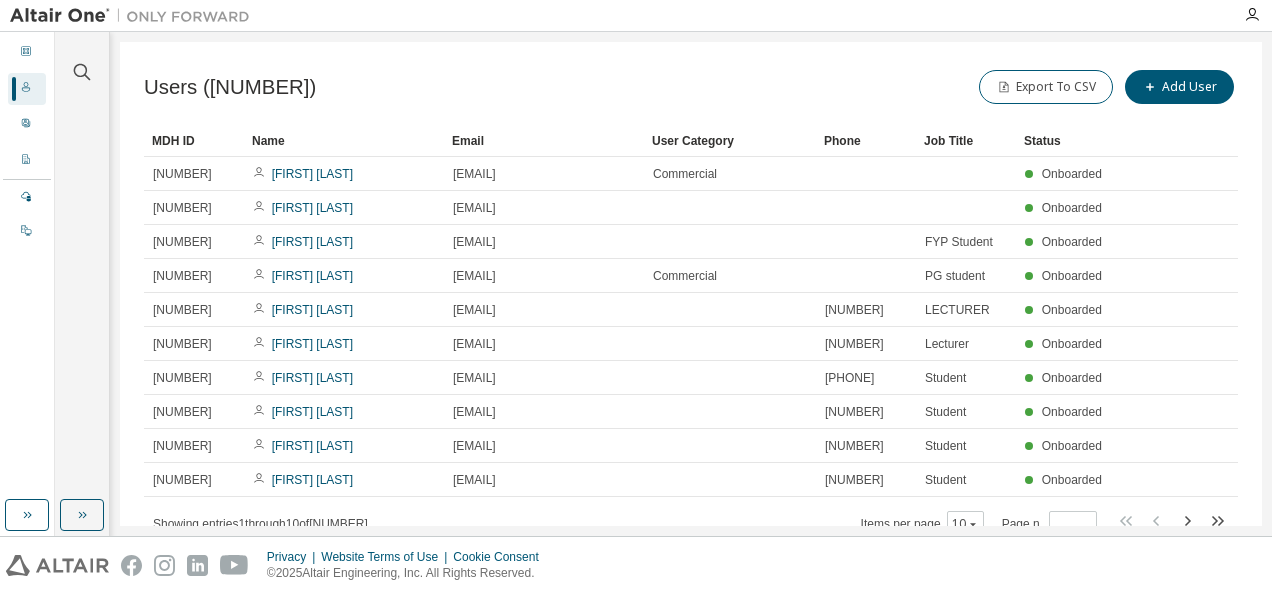 click on "Export To CSV Add User" at bounding box center (964, 87) 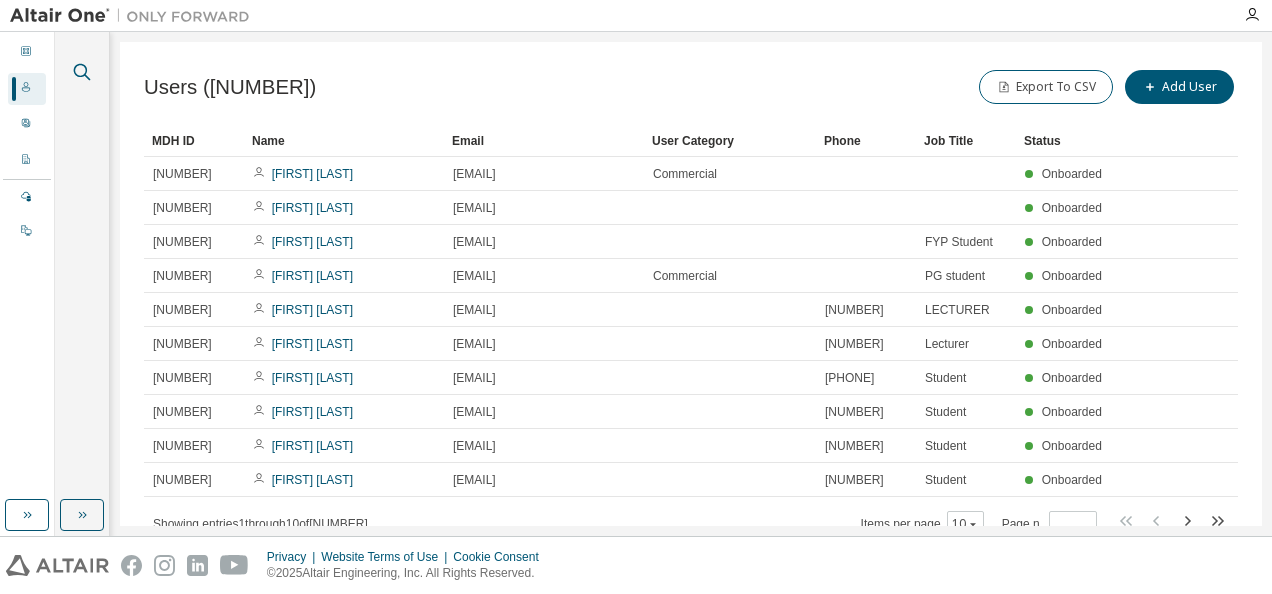 click 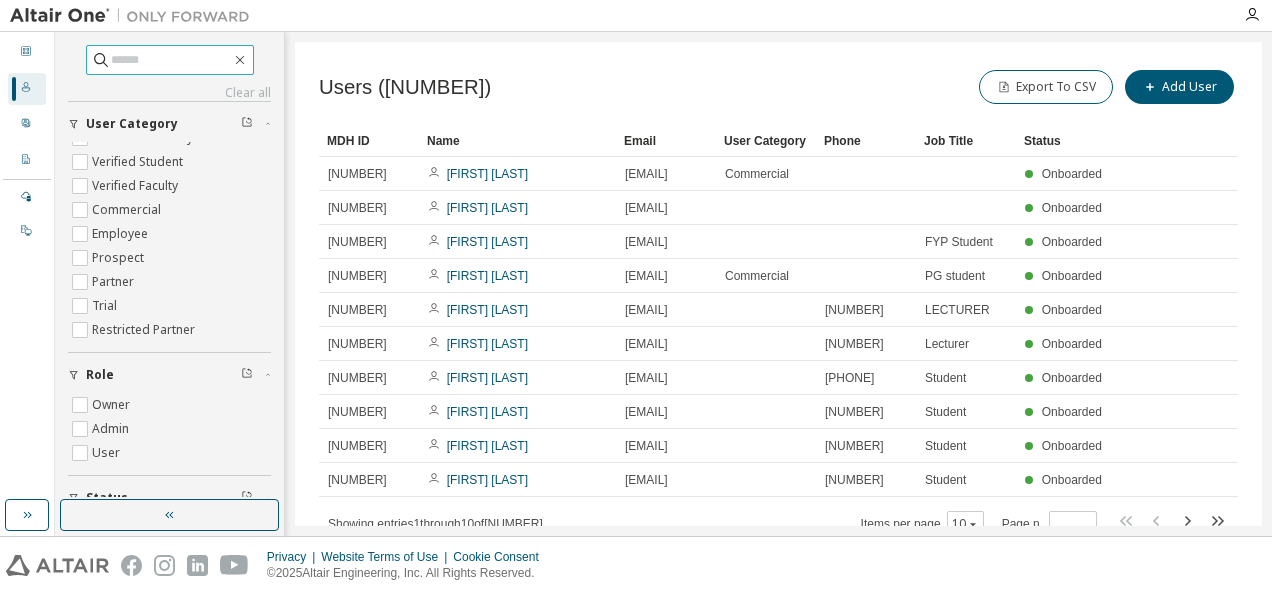 click at bounding box center [171, 60] 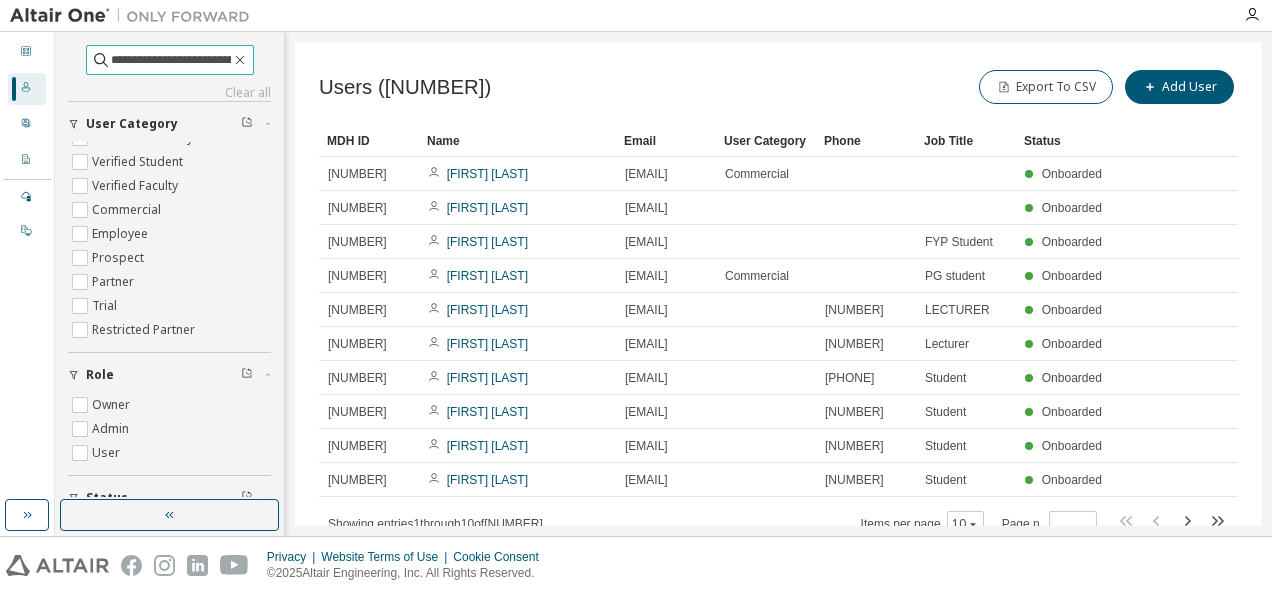 scroll, scrollTop: 0, scrollLeft: 54, axis: horizontal 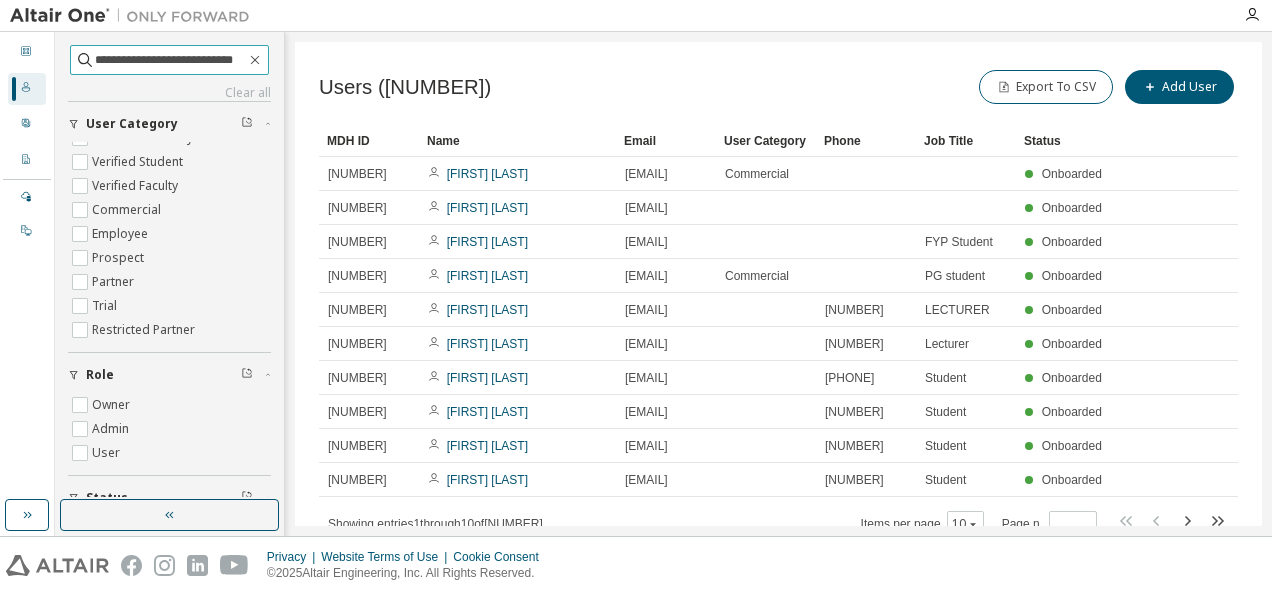 type on "**********" 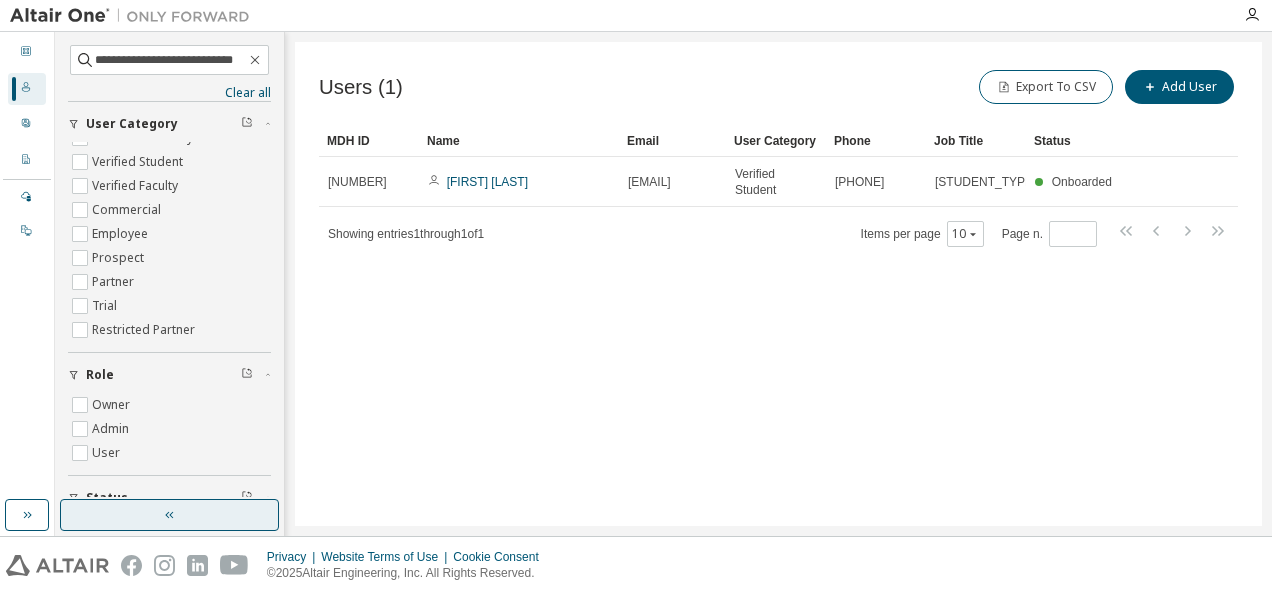 click at bounding box center [169, 515] 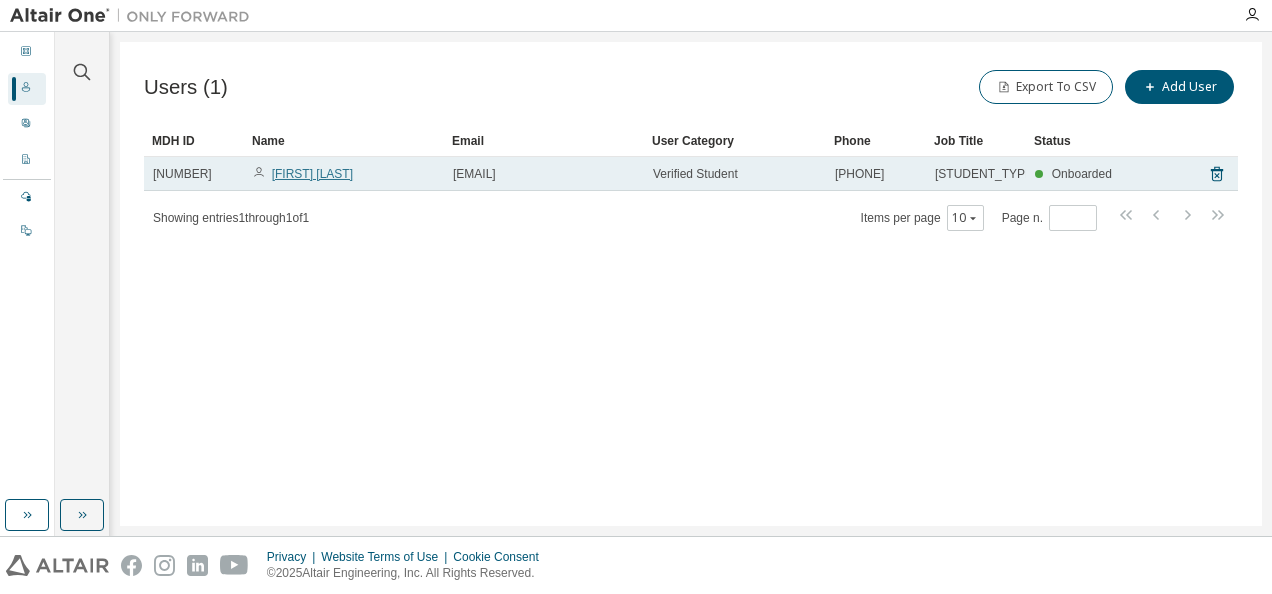 click on "[FIRST] [LAST]" at bounding box center (312, 174) 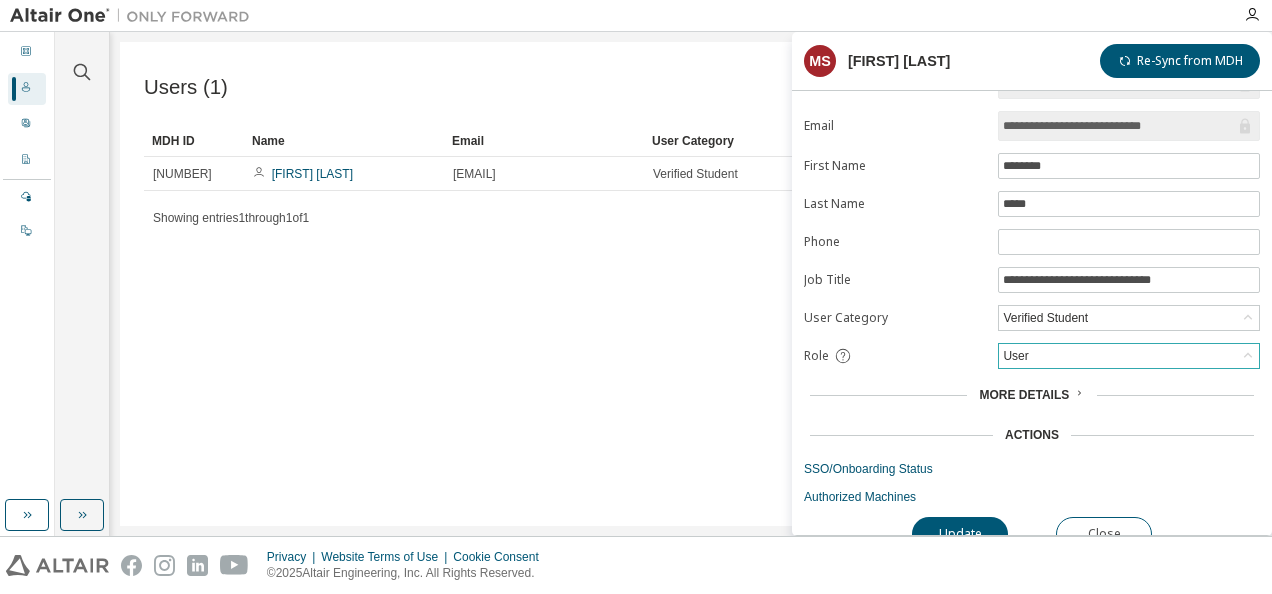 scroll, scrollTop: 52, scrollLeft: 0, axis: vertical 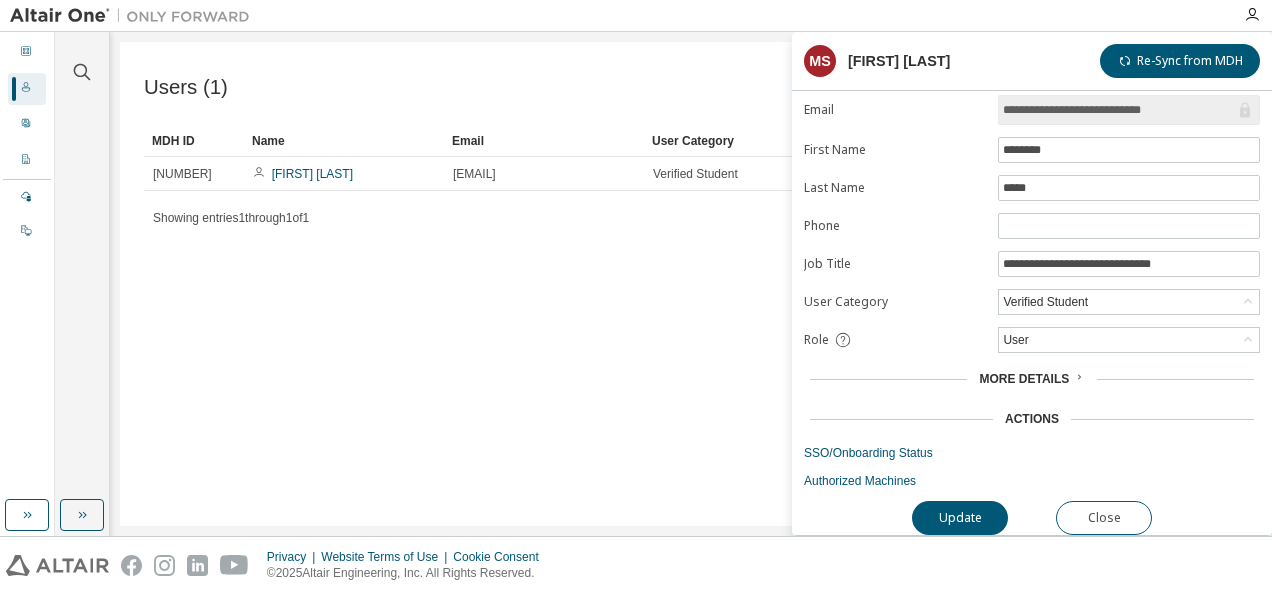 click 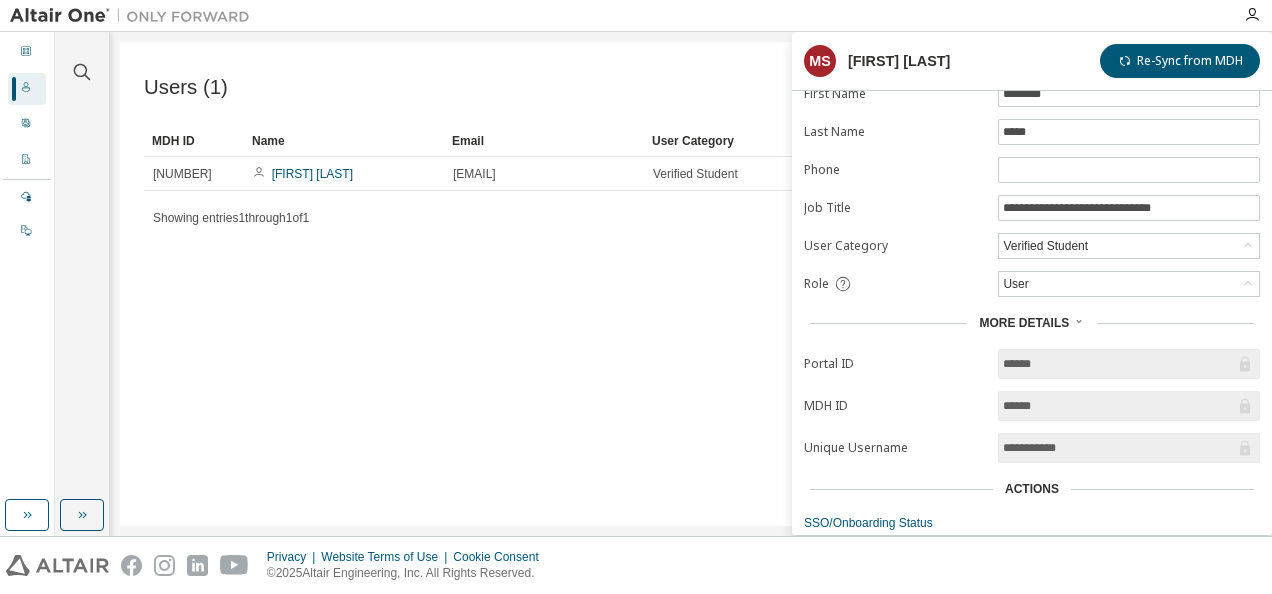 scroll, scrollTop: 176, scrollLeft: 0, axis: vertical 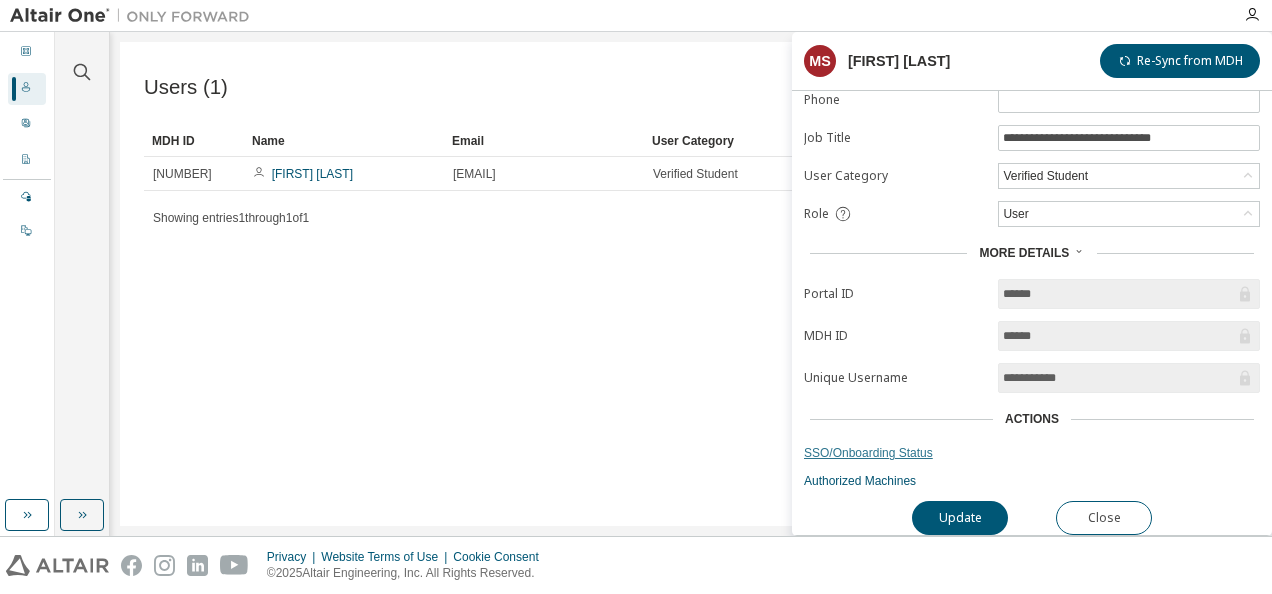click on "SSO/Onboarding Status" at bounding box center (1032, 453) 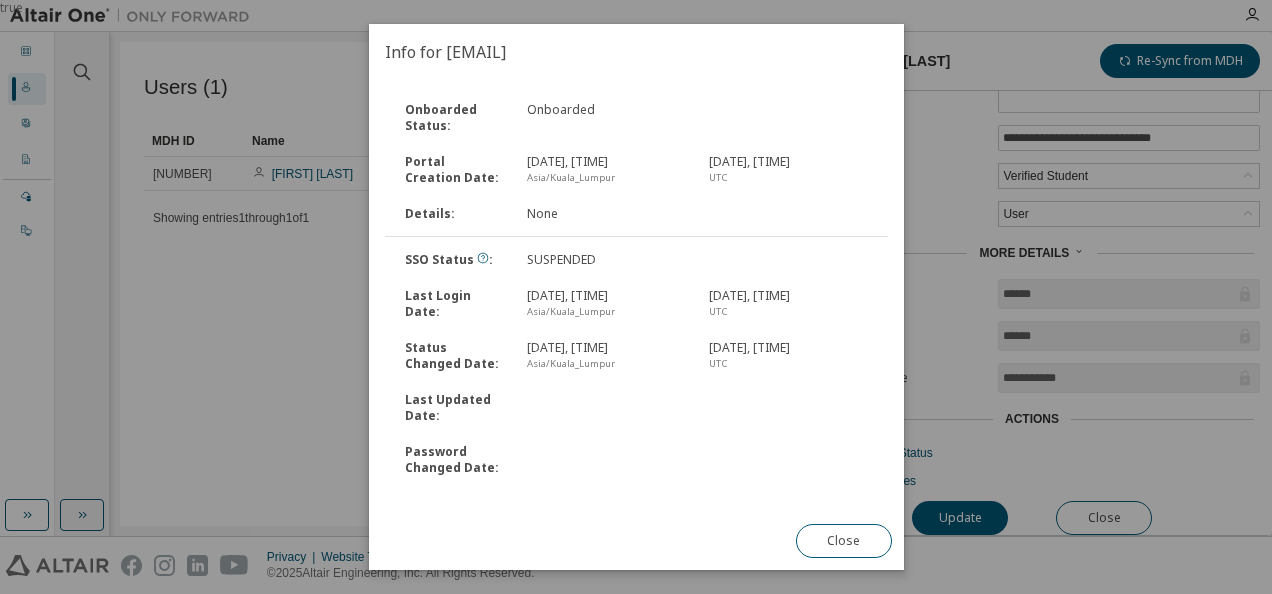 click at bounding box center (605, 408) 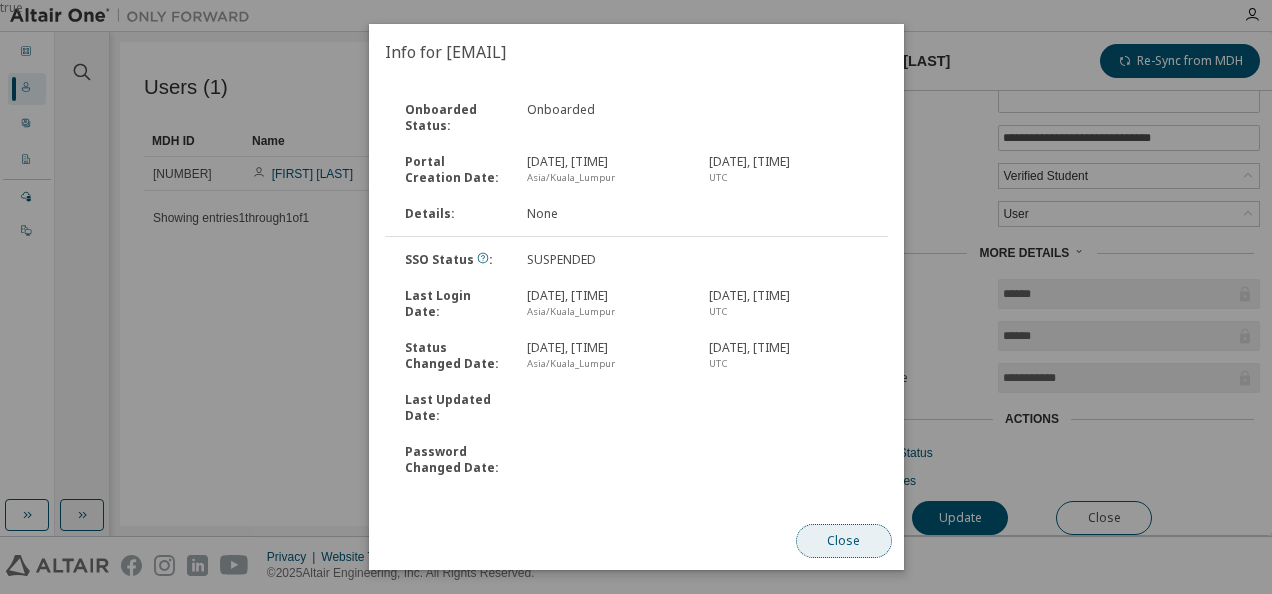 click on "Close" at bounding box center (843, 541) 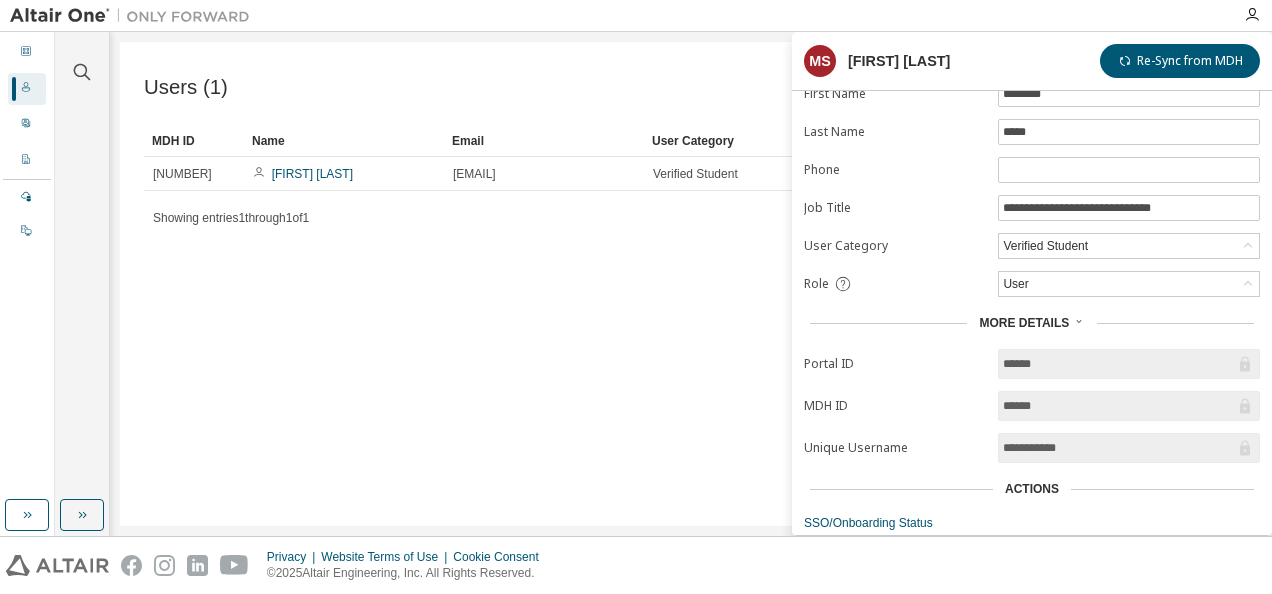 scroll, scrollTop: 176, scrollLeft: 0, axis: vertical 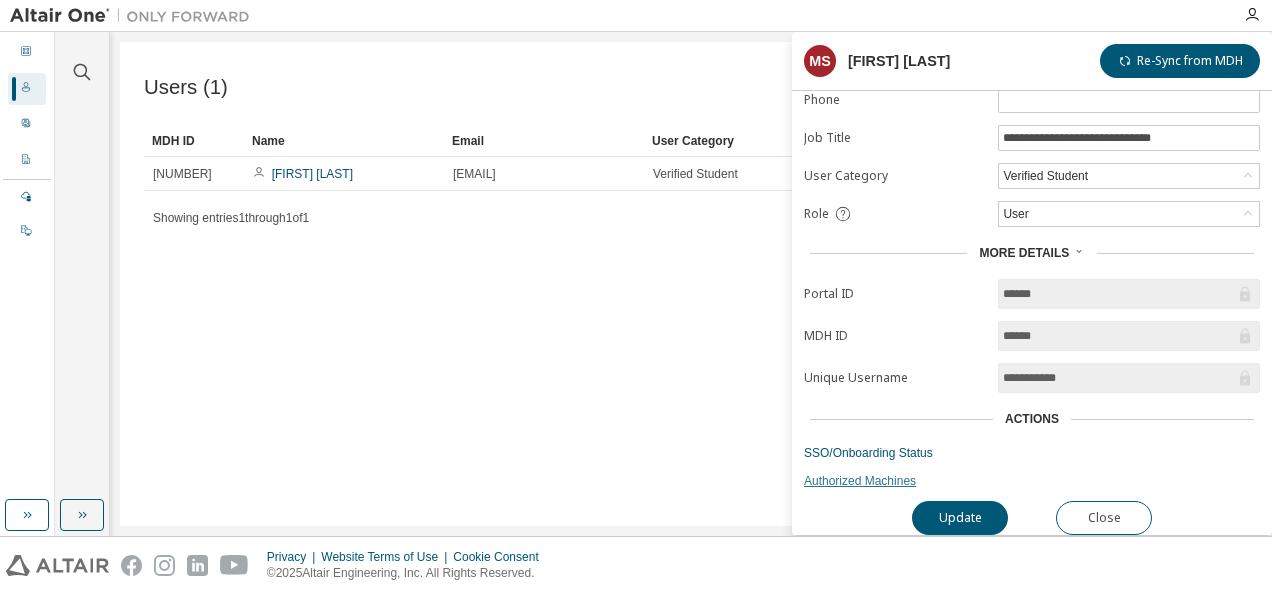 click on "Authorized Machines" at bounding box center [1032, 481] 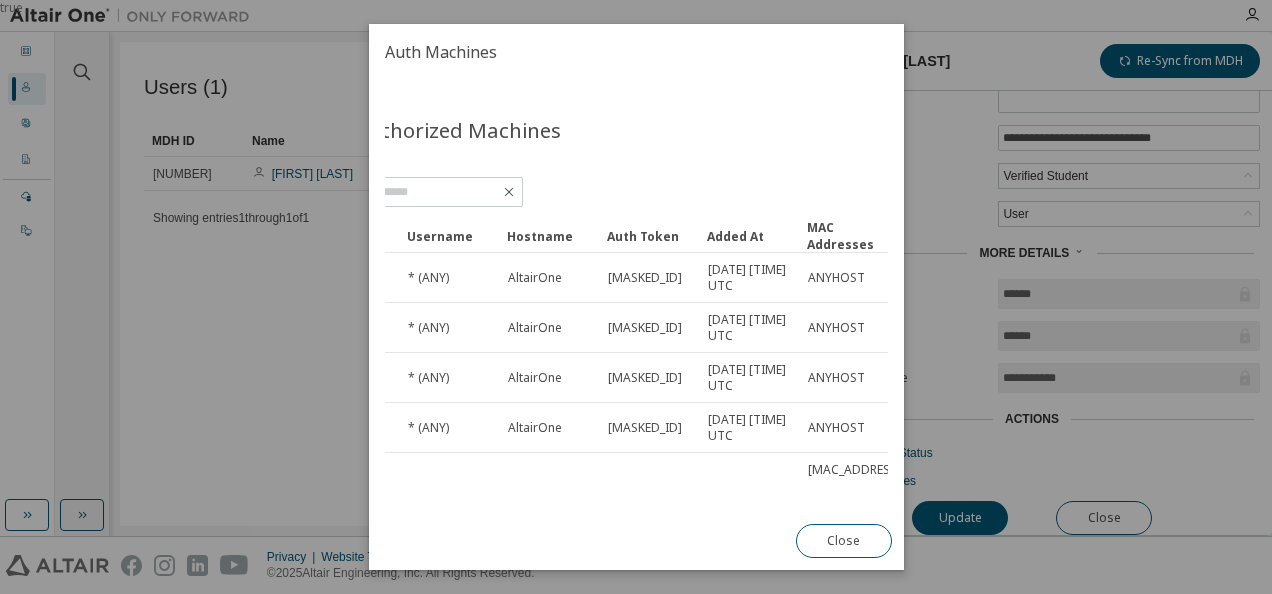 scroll, scrollTop: 0, scrollLeft: 75, axis: horizontal 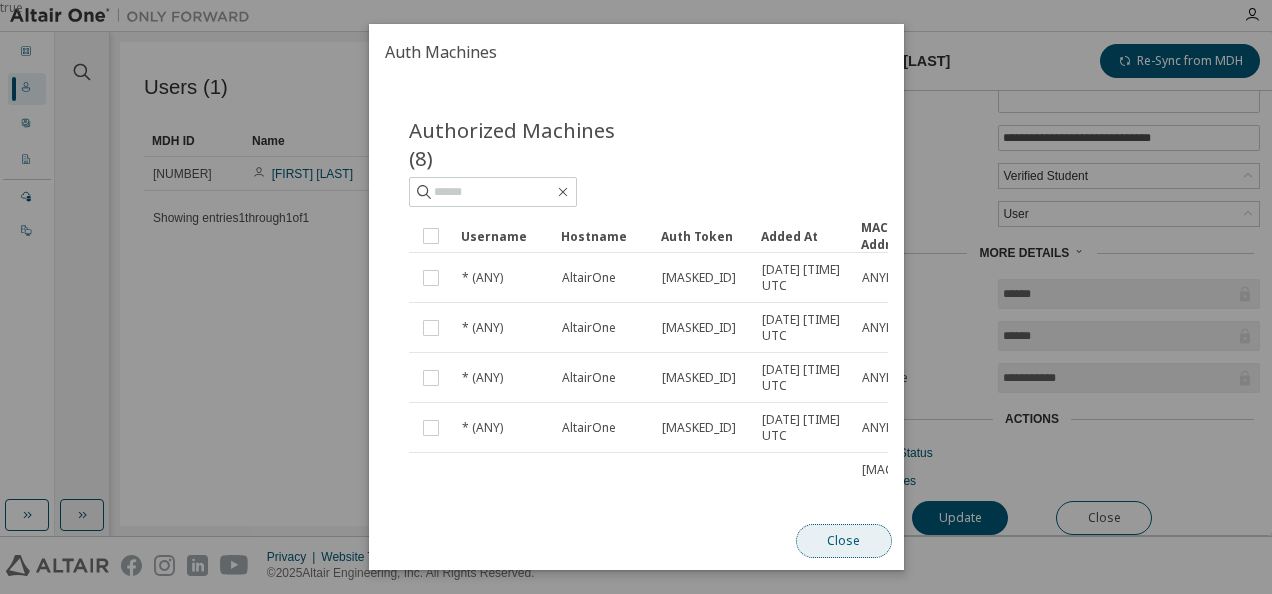 click on "Close" at bounding box center (843, 541) 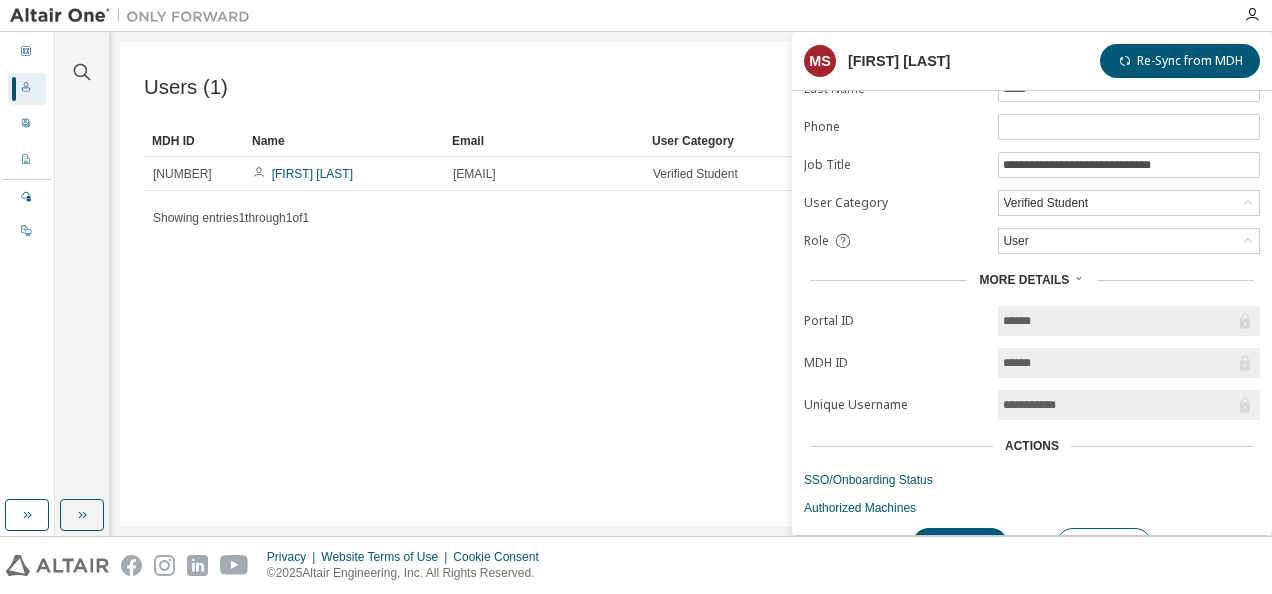 scroll, scrollTop: 176, scrollLeft: 0, axis: vertical 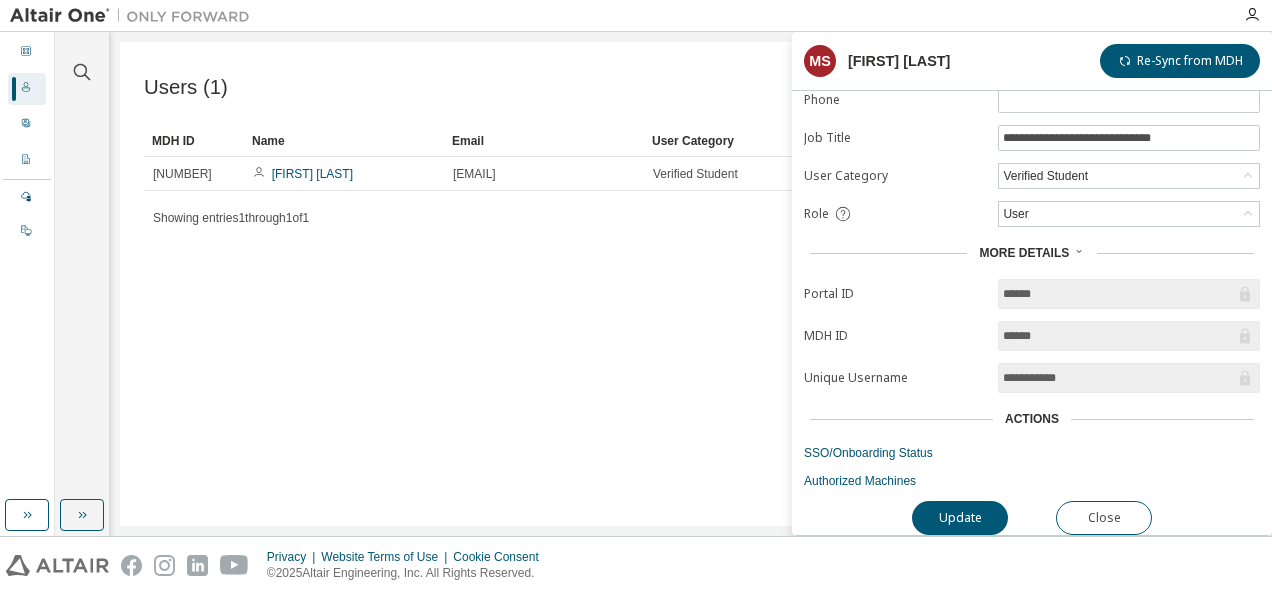 click on "Actions" at bounding box center (1032, 419) 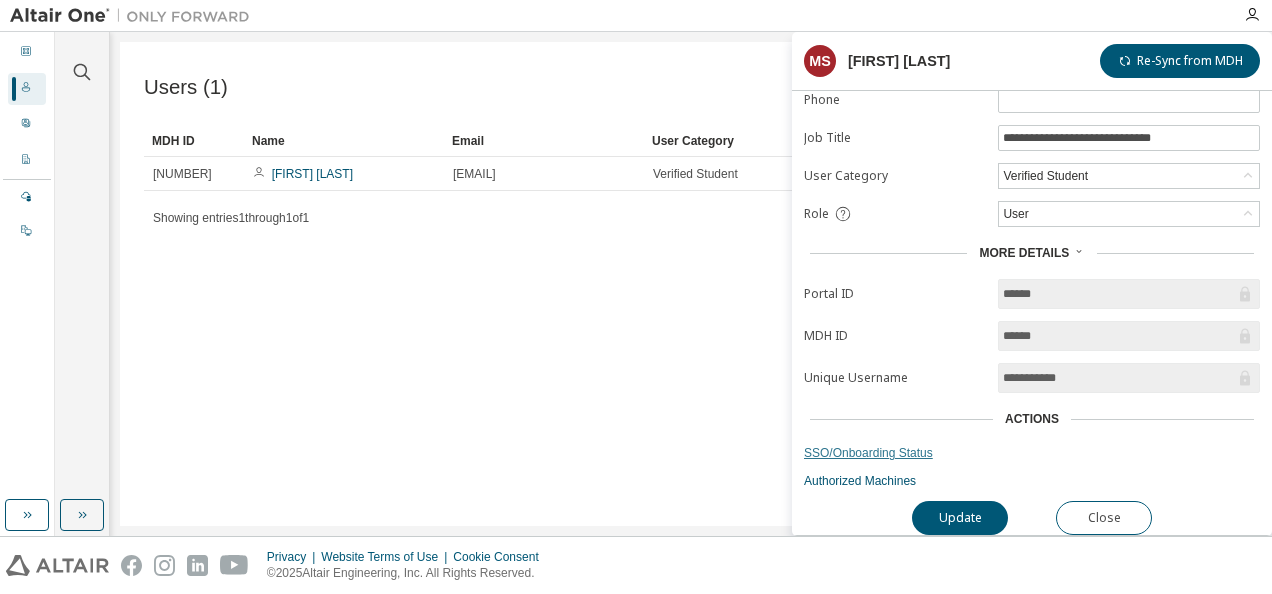 click on "SSO/Onboarding Status" at bounding box center [1032, 453] 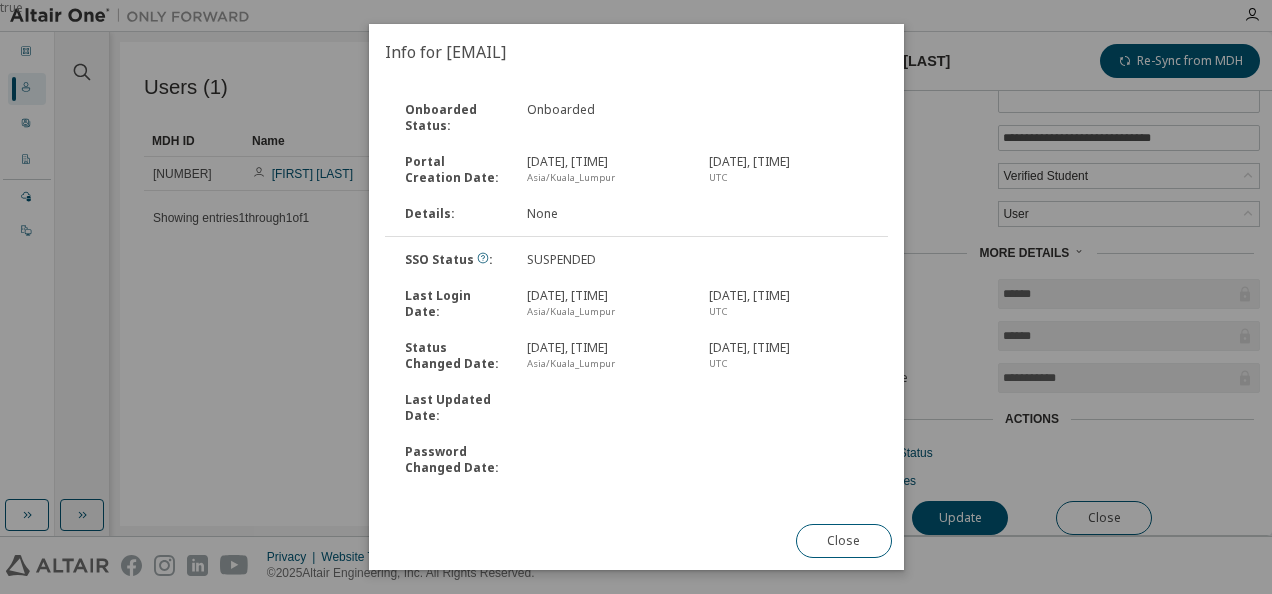 click on "Last Updated Date :" at bounding box center (454, 408) 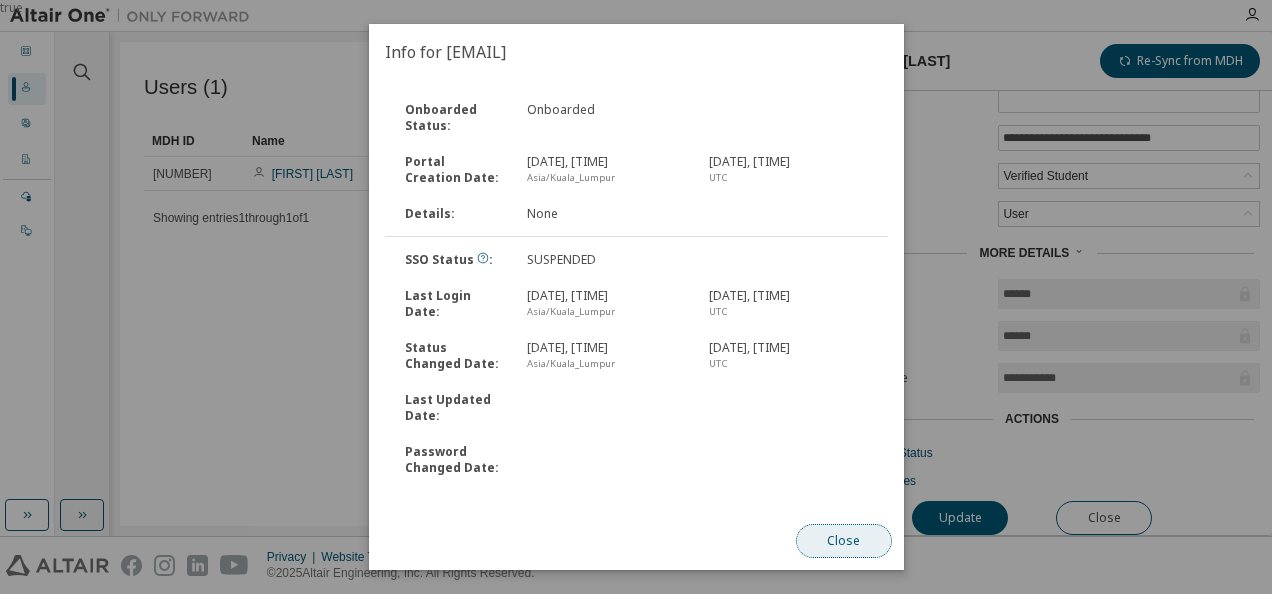 click on "Close" at bounding box center (843, 541) 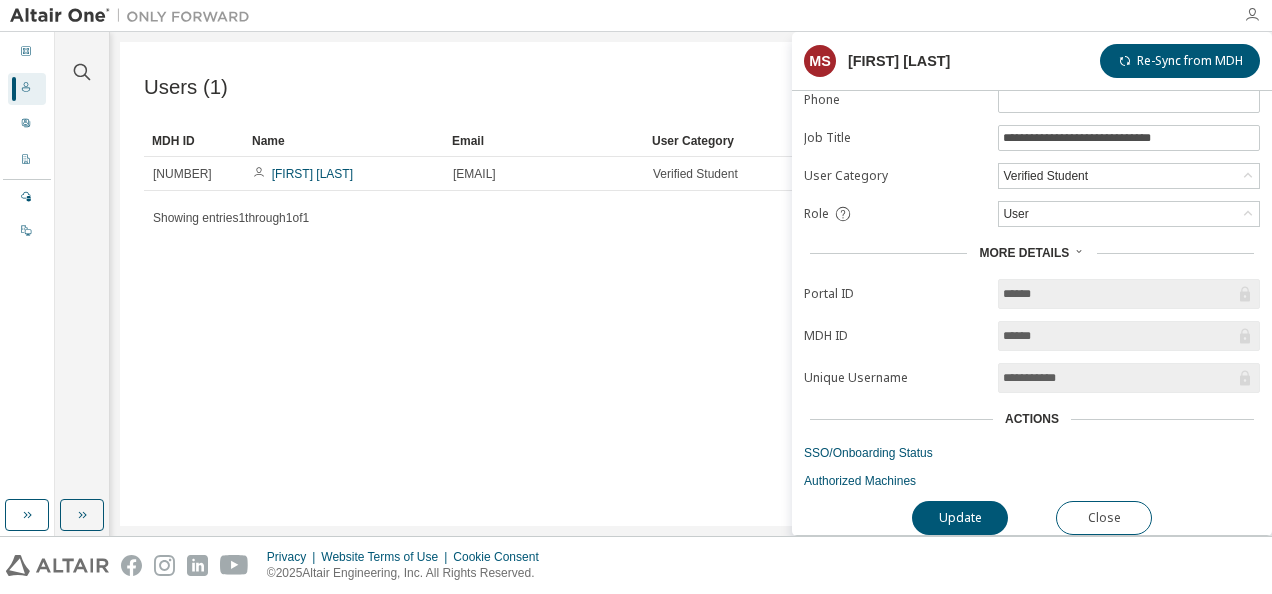 click at bounding box center (1252, 15) 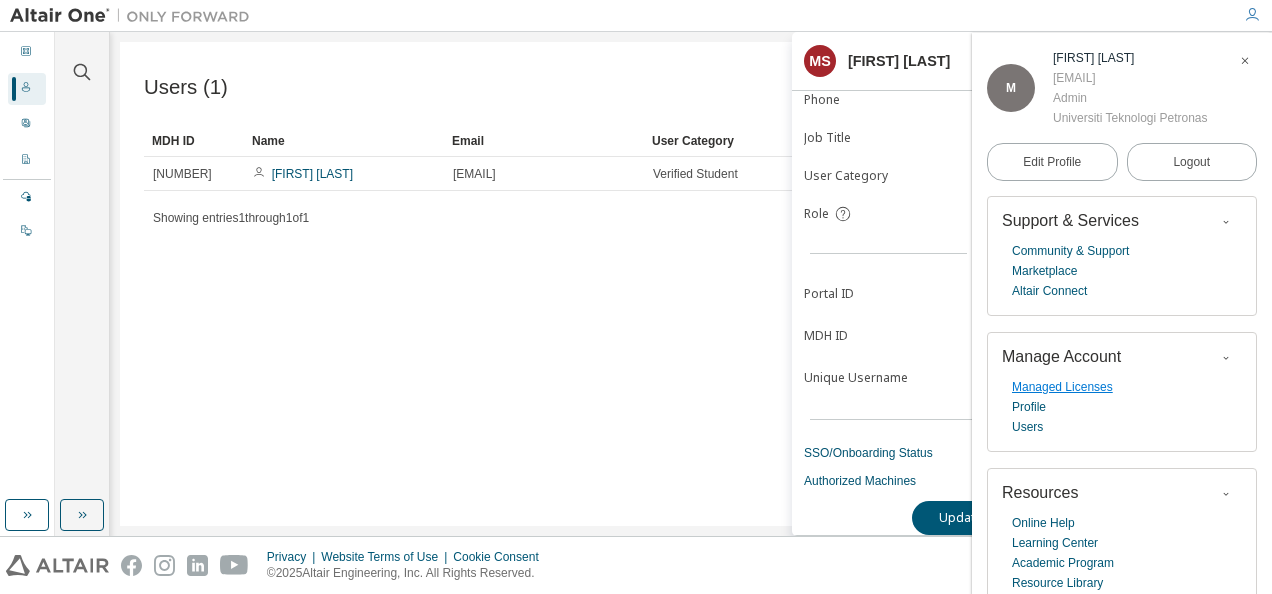 click on "Managed Licenses" at bounding box center [1062, 387] 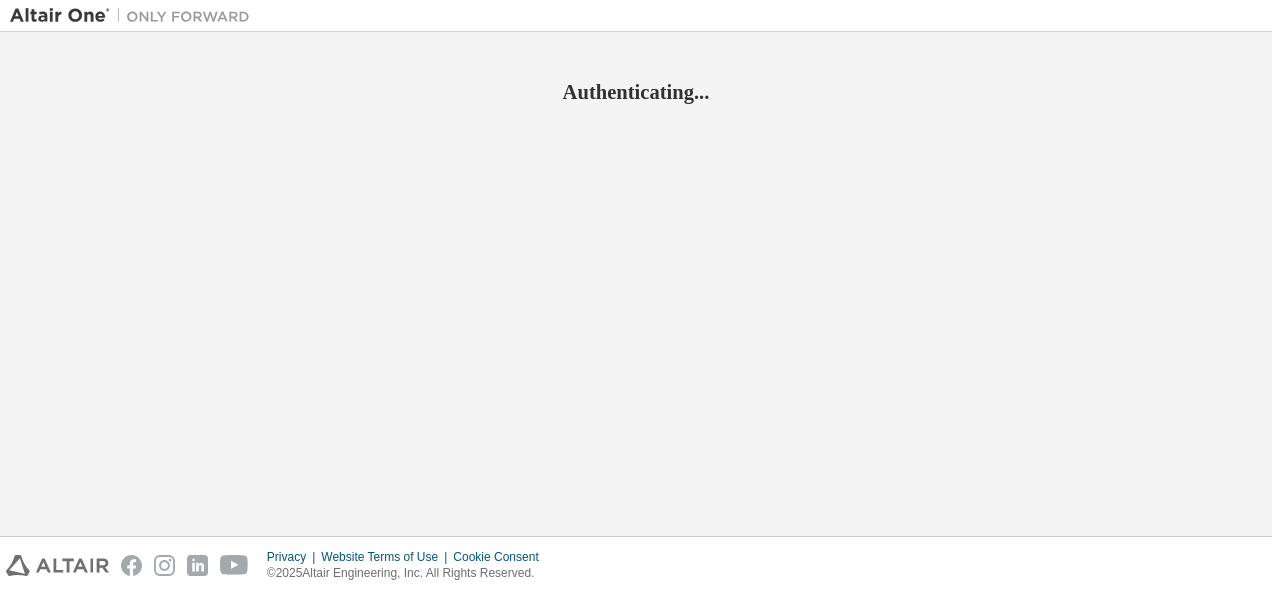 scroll, scrollTop: 0, scrollLeft: 0, axis: both 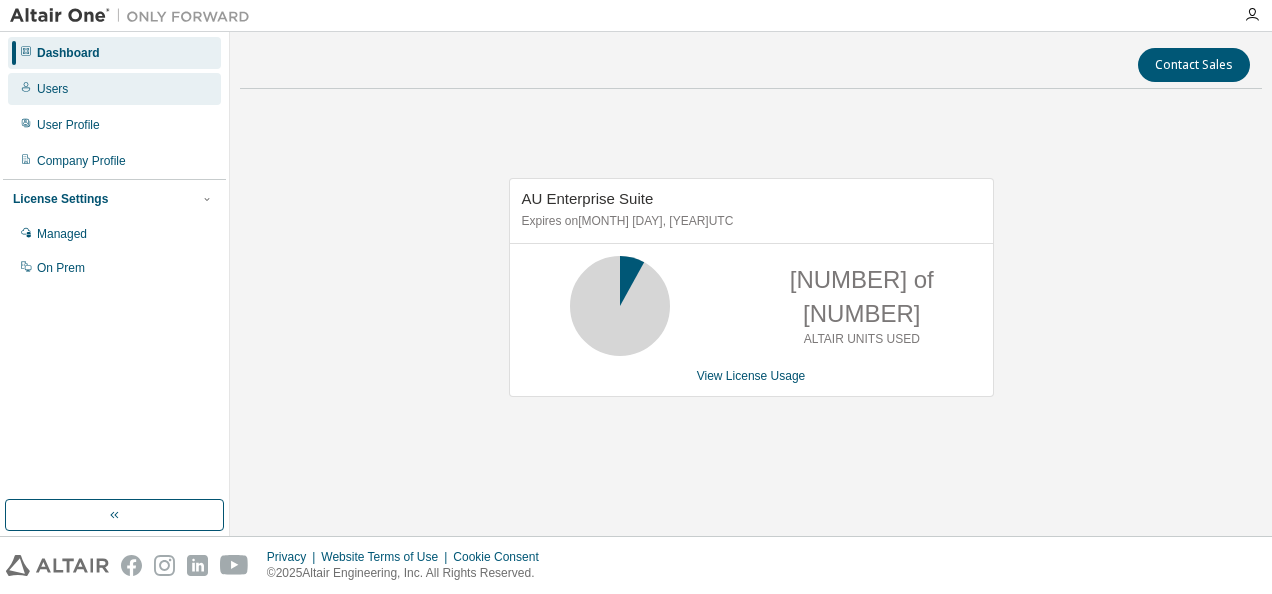 click on "Users" at bounding box center (52, 89) 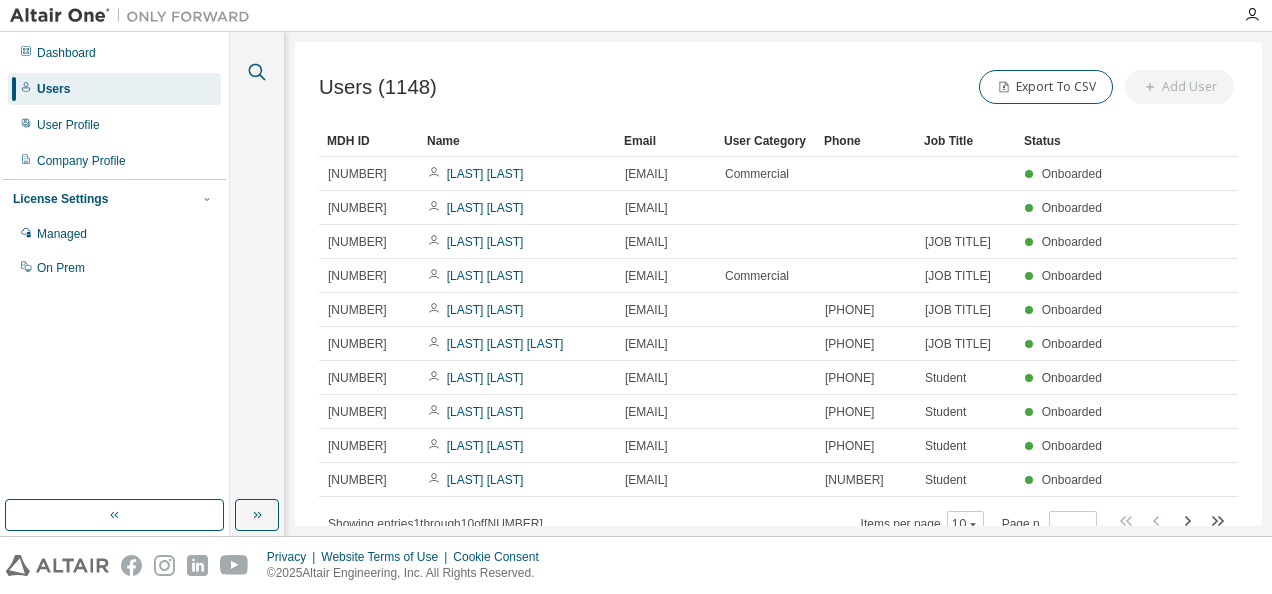 click 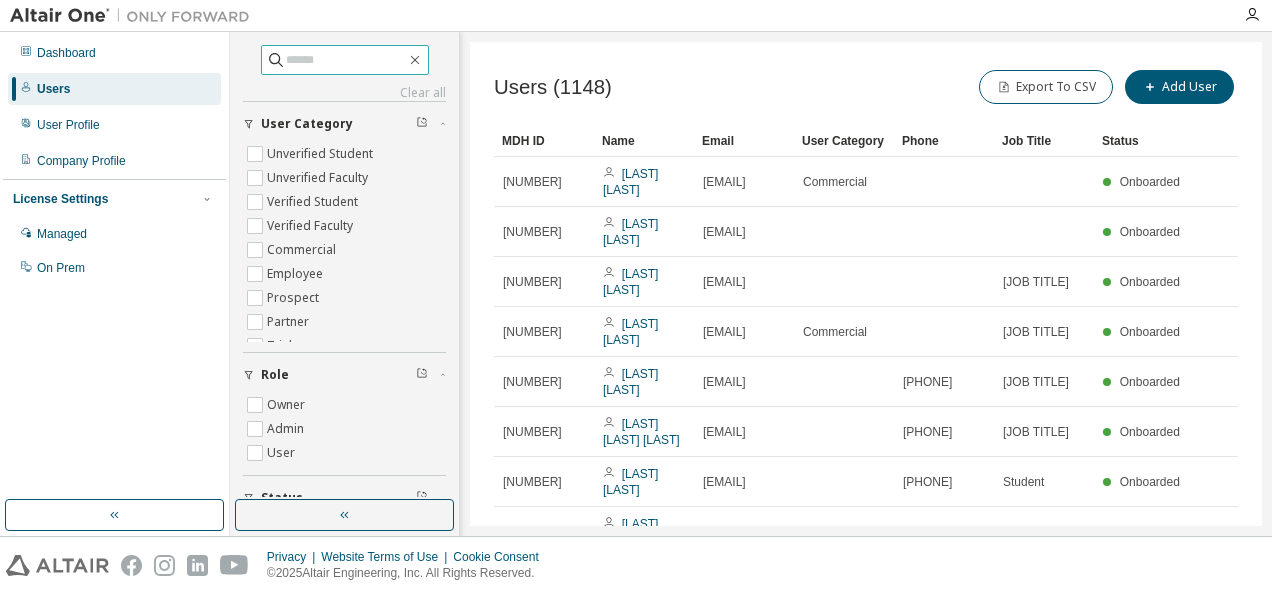 click at bounding box center [346, 60] 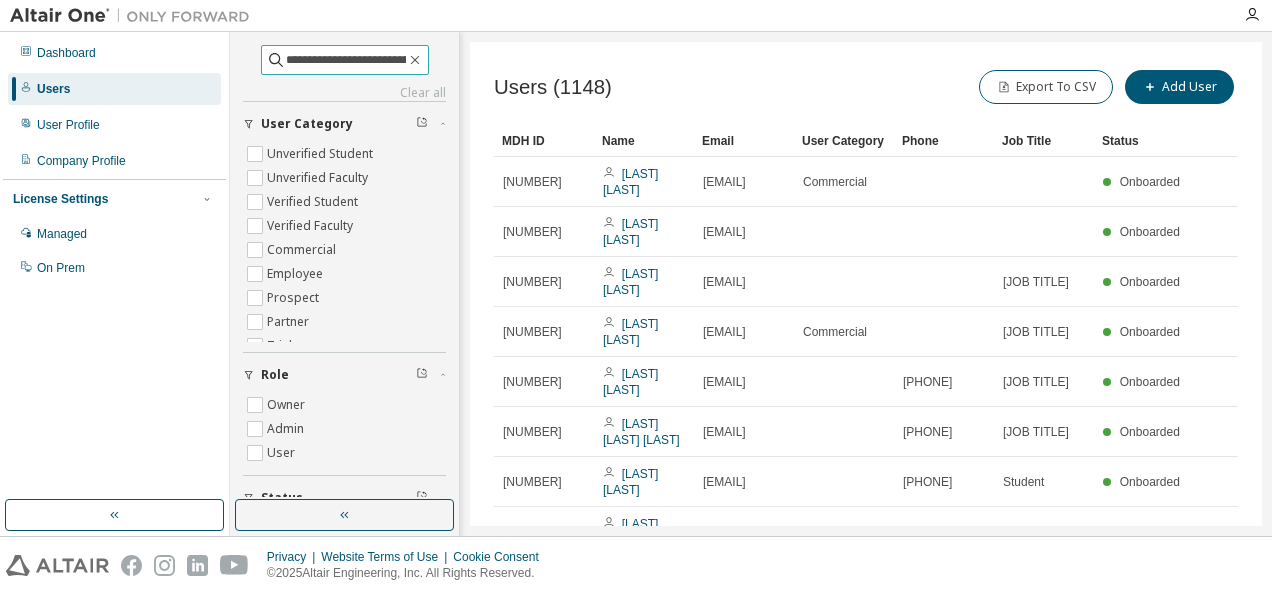 scroll, scrollTop: 0, scrollLeft: 54, axis: horizontal 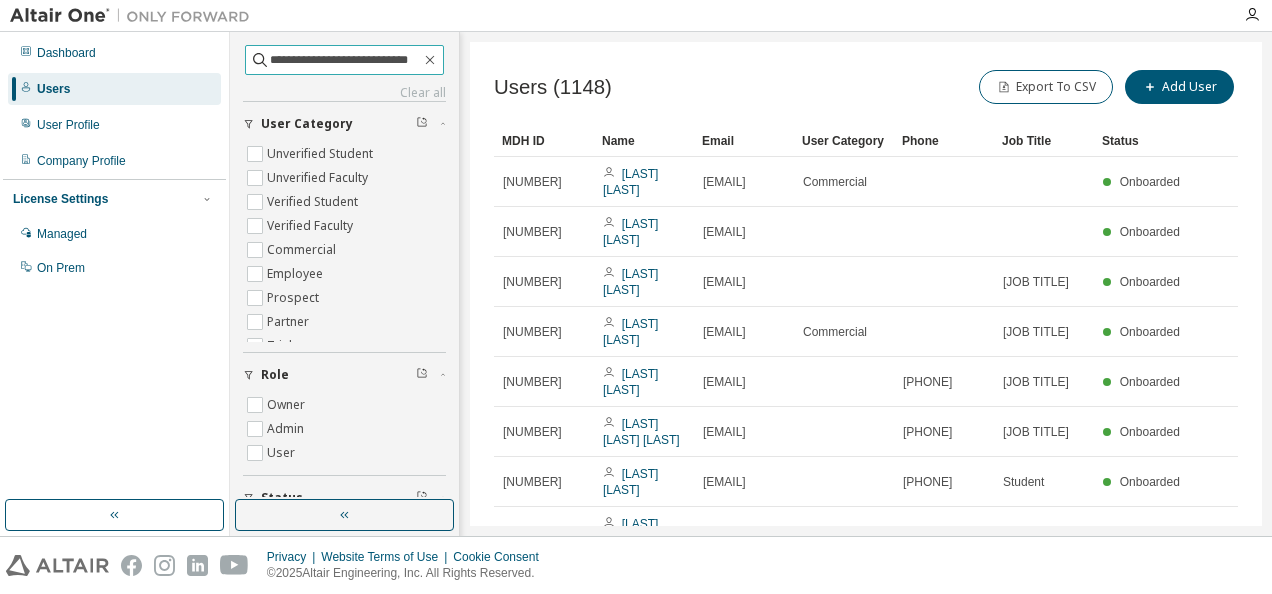 type on "**********" 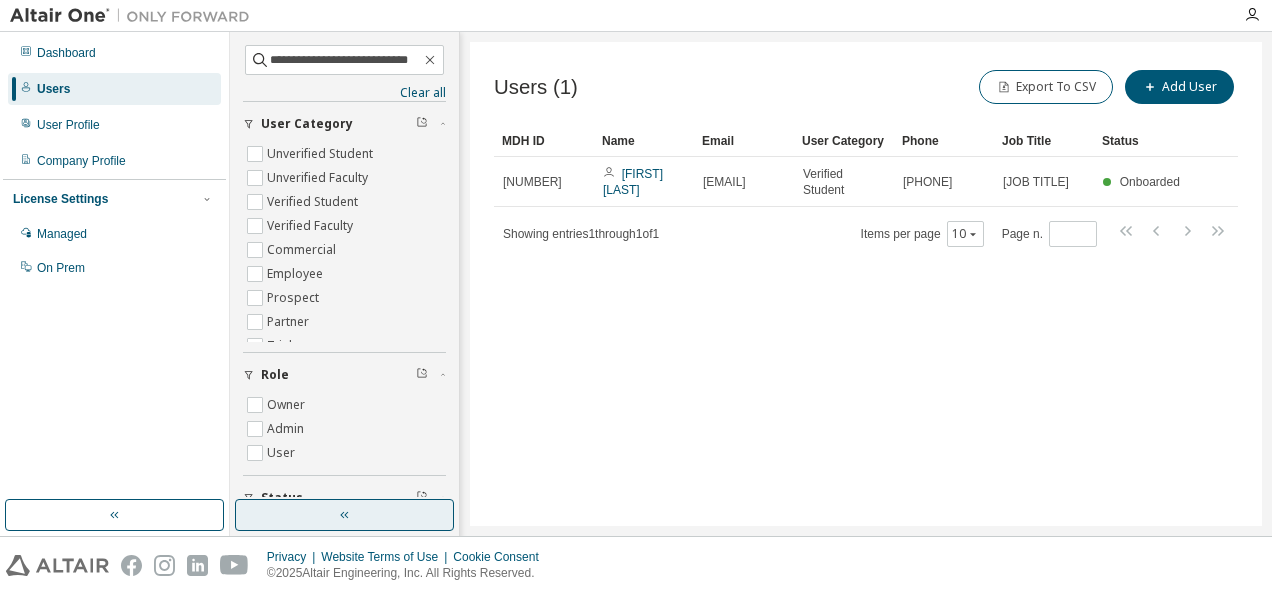 click 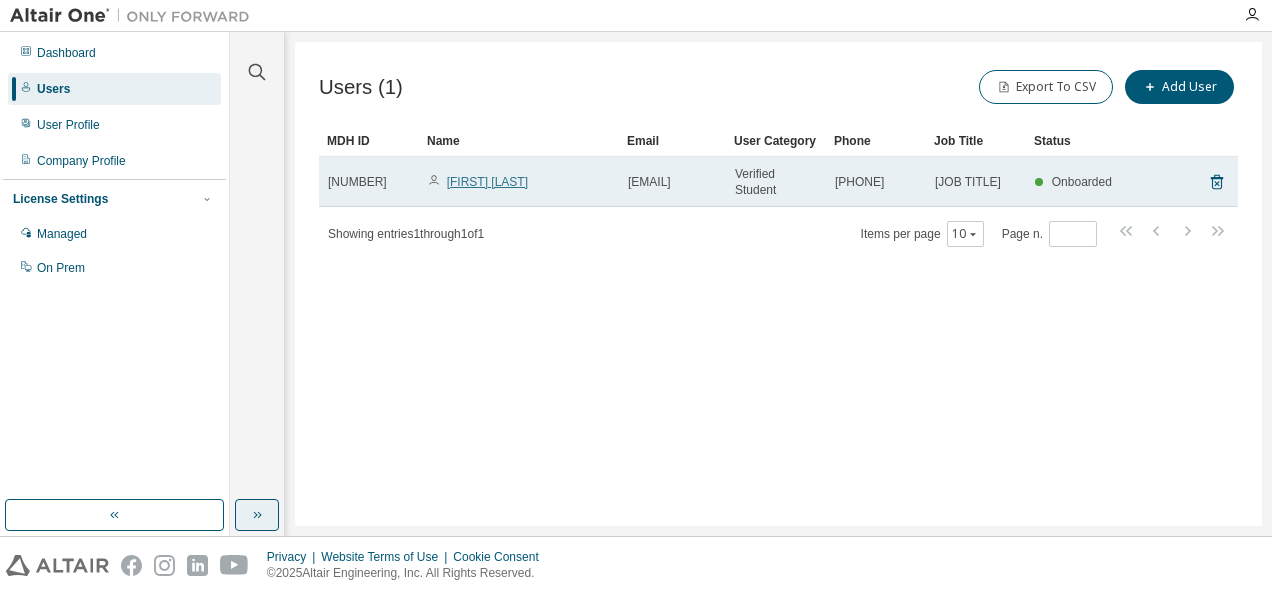 click on "[FIRST] [LAST]" at bounding box center (487, 182) 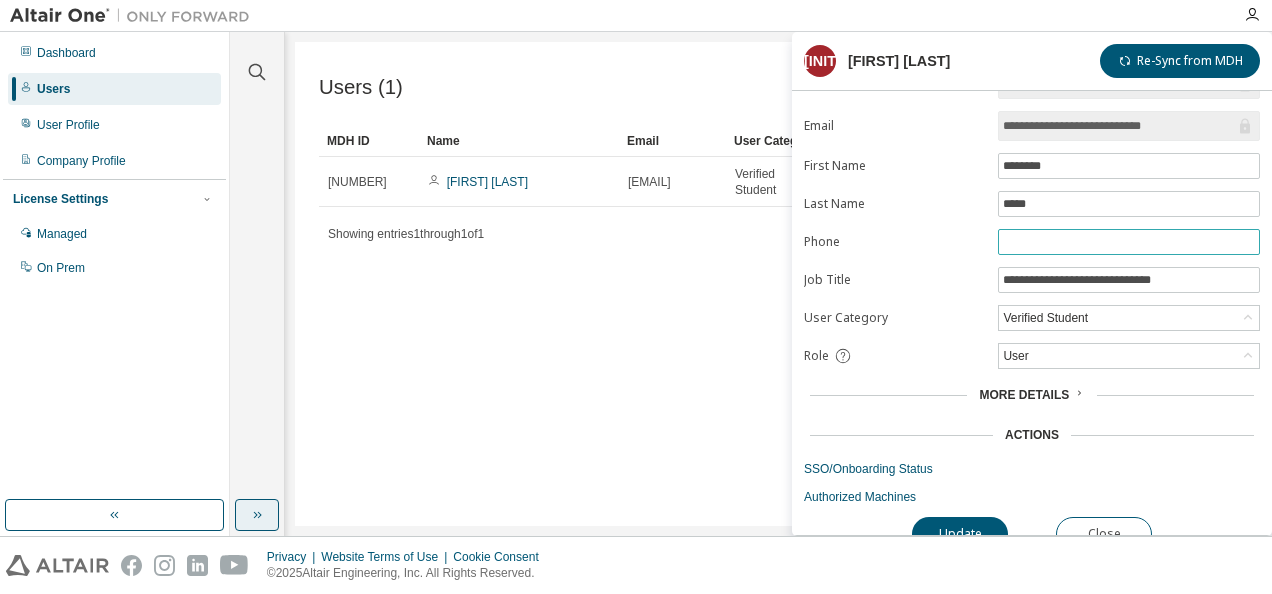 scroll, scrollTop: 52, scrollLeft: 0, axis: vertical 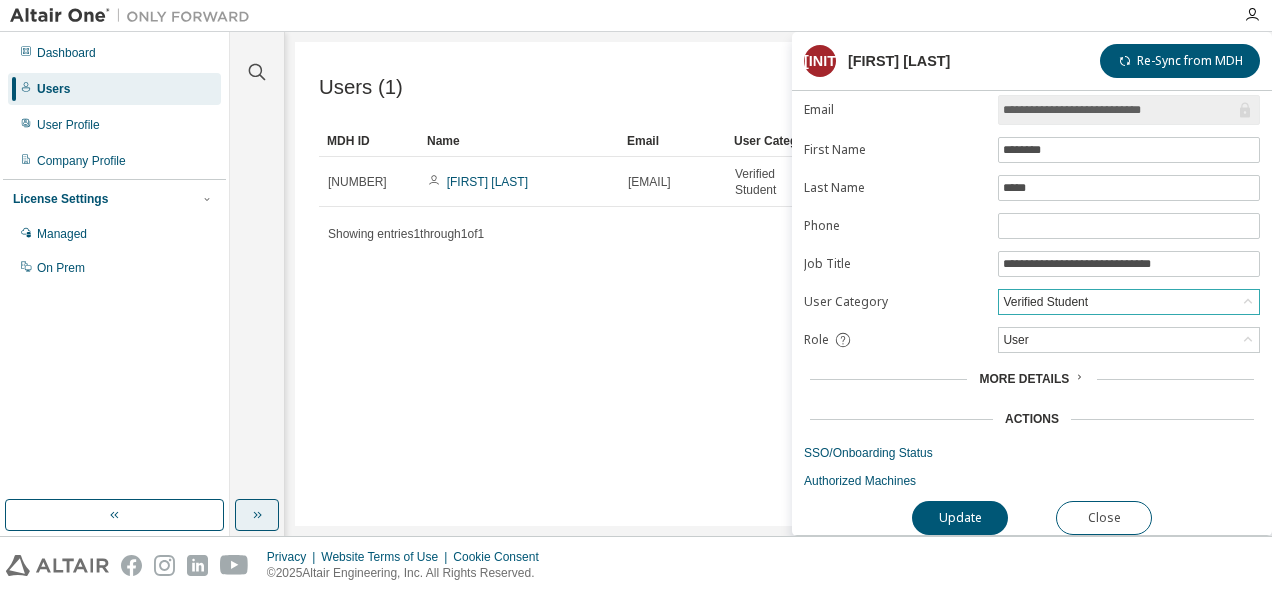 click 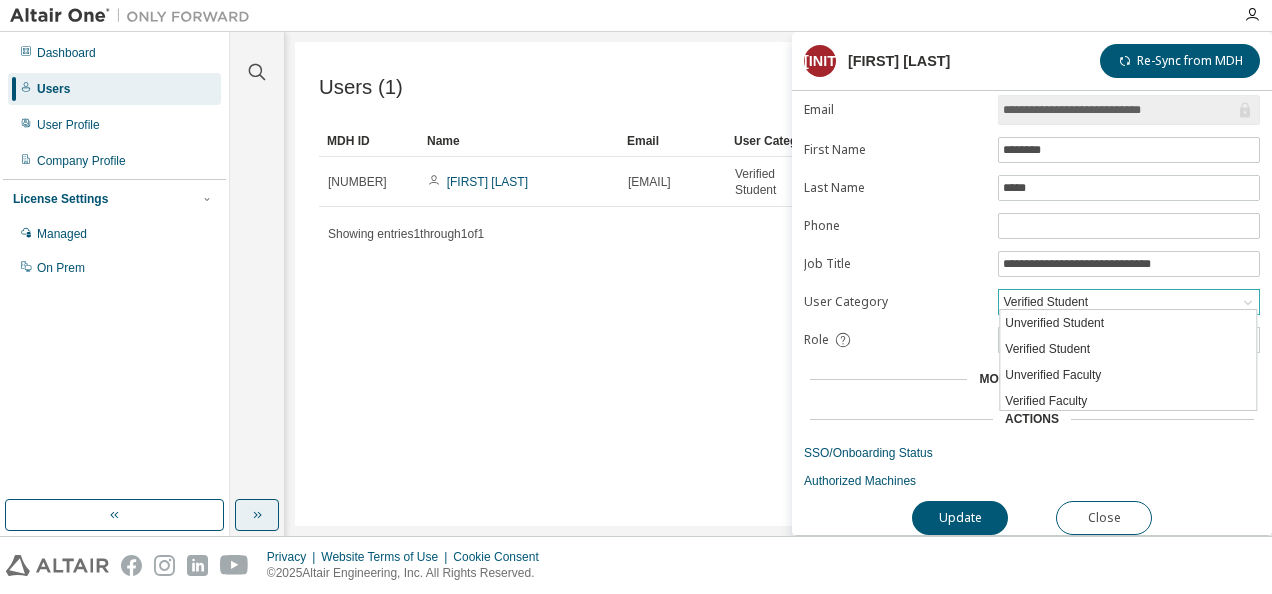 click on "Users (1) Export To CSV Add User Clear Load Save Save As Field Operator Value Select filter Select operand Add criteria Search MDH ID Name Email User Category Phone Job Title Status [NUMBER]    [FIRST] [LAST] [EMAIL] [USER CATEGORY] [PHONE] [JOB TITLE] [STATUS] Showing entries  1  through  1  of  1 Items per page 10 Page n. *" at bounding box center (778, 284) 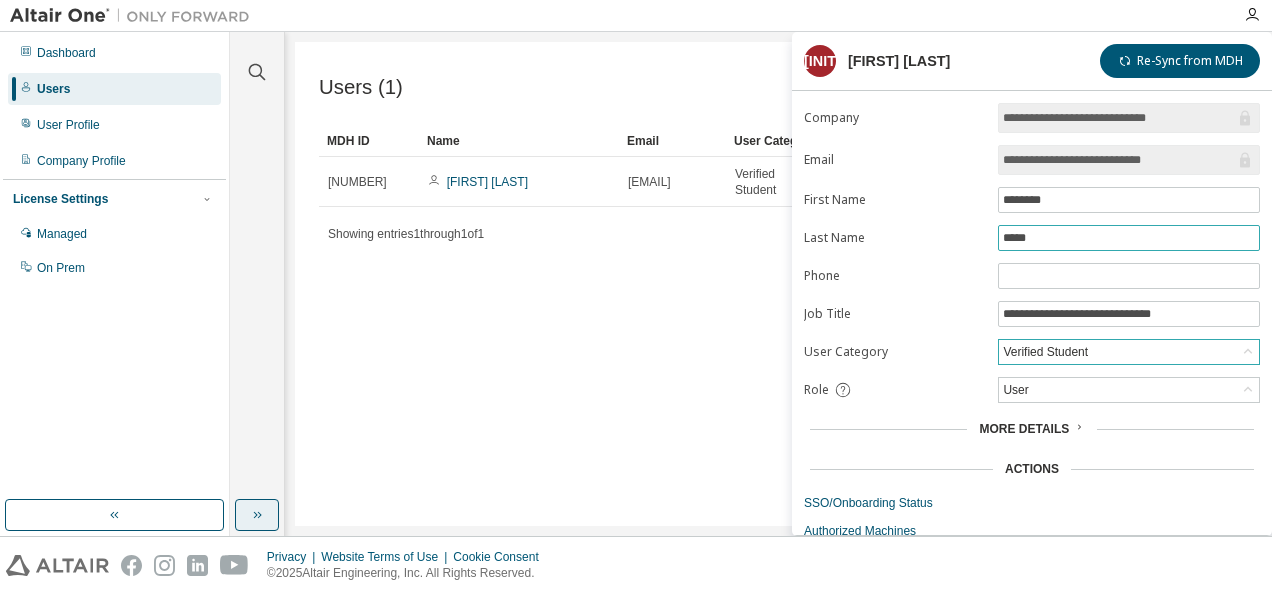 scroll, scrollTop: 52, scrollLeft: 0, axis: vertical 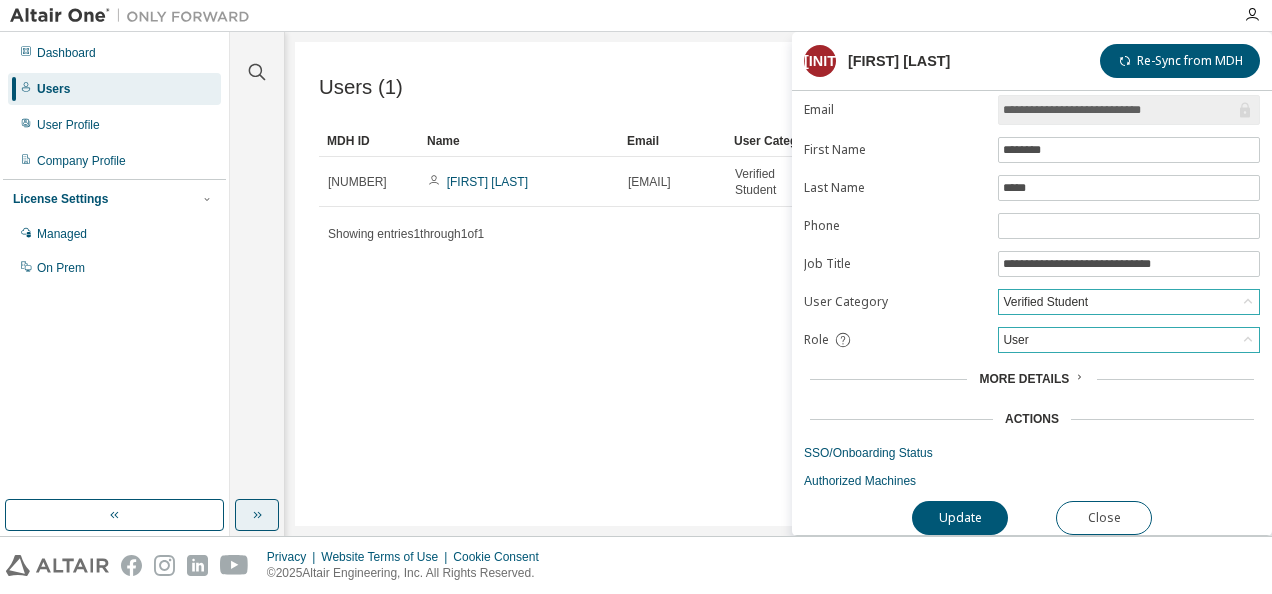 click on "User" at bounding box center (1129, 340) 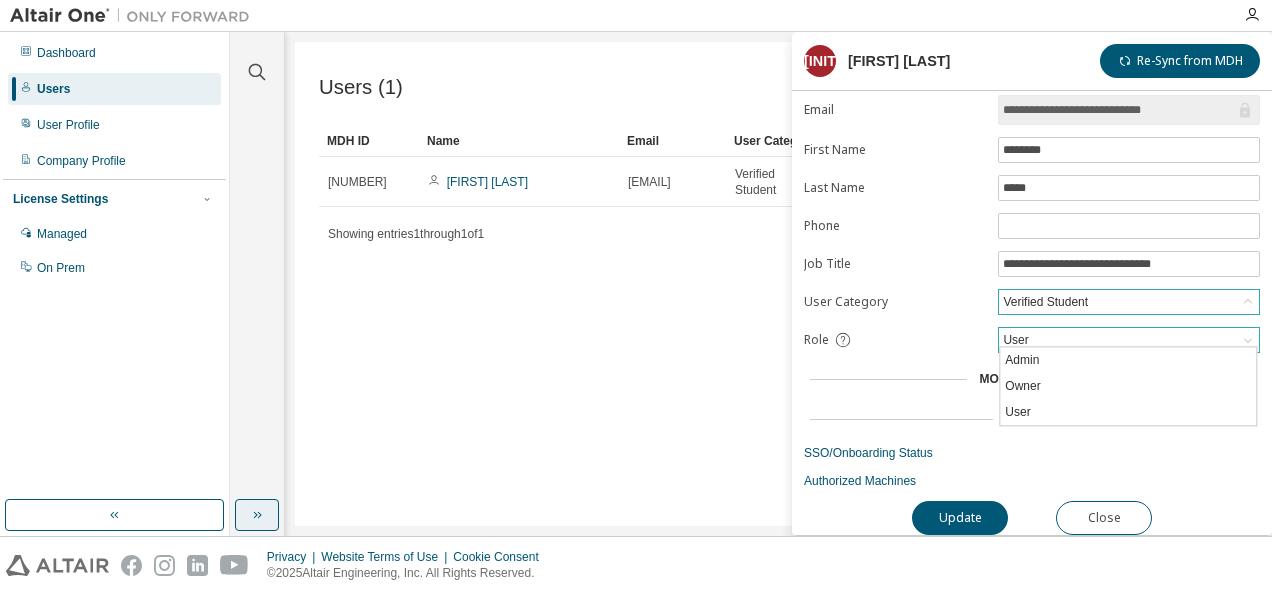 click on "User" at bounding box center [1129, 340] 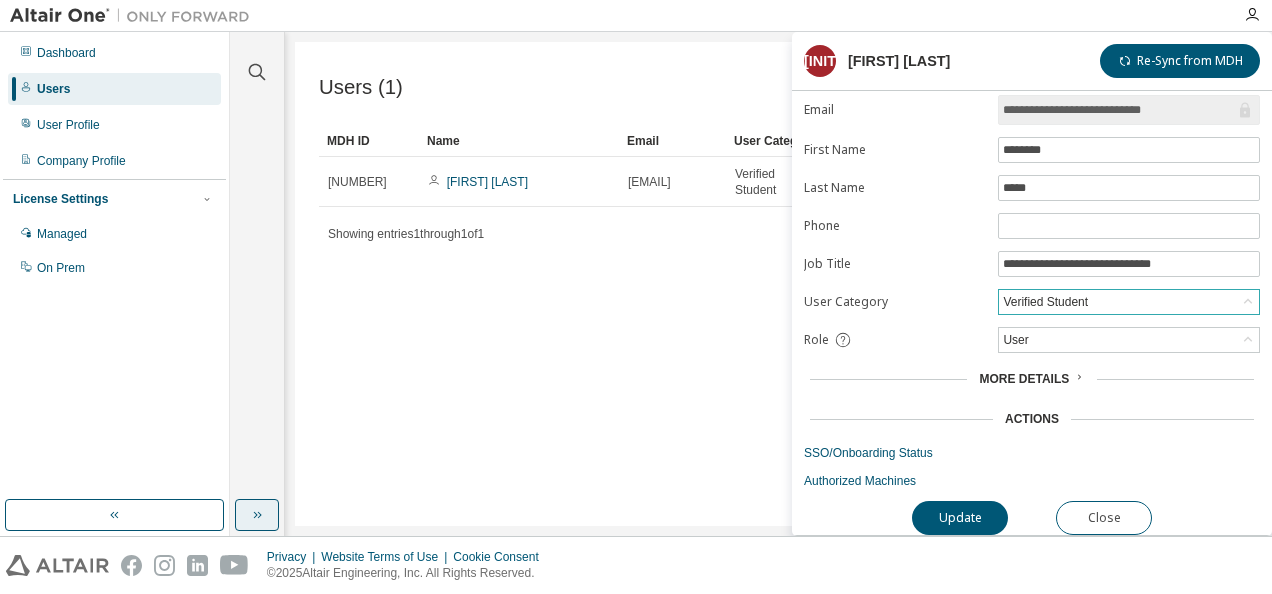 click on "More Details" at bounding box center (1024, 379) 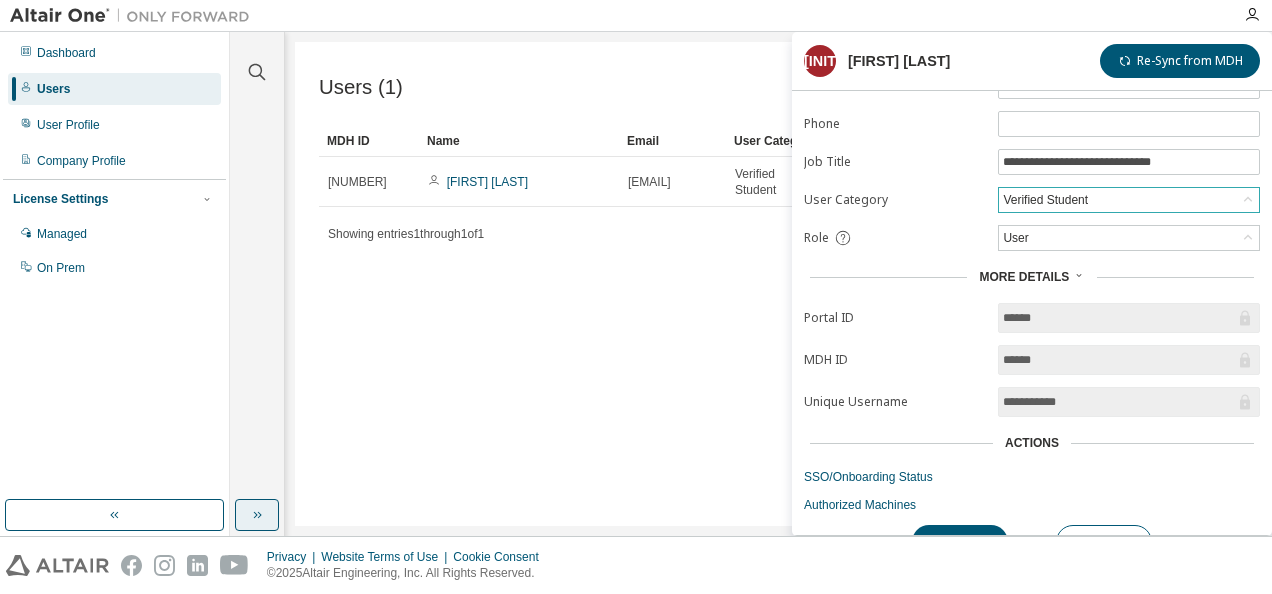 scroll, scrollTop: 176, scrollLeft: 0, axis: vertical 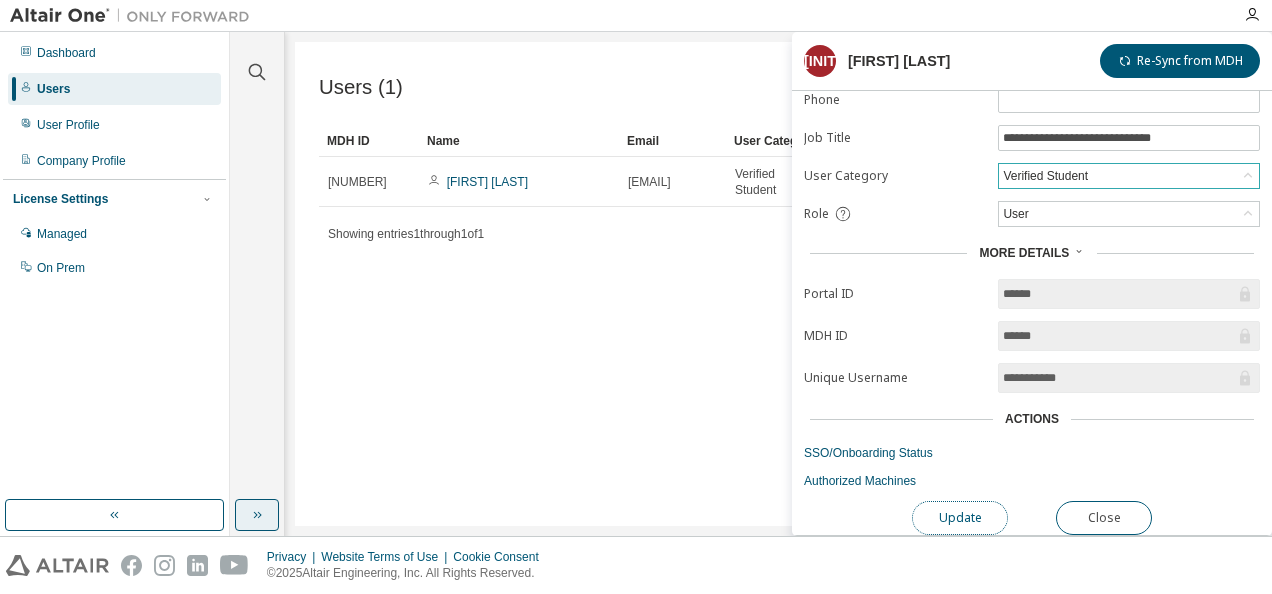 click on "Update" at bounding box center (960, 518) 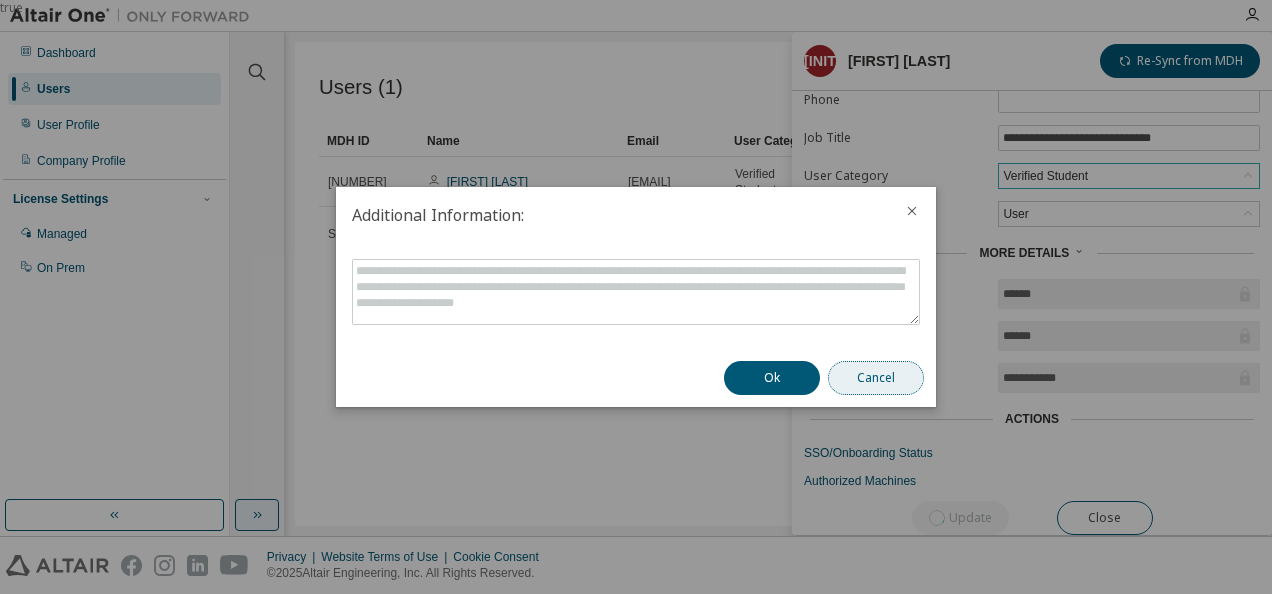 click on "Cancel" at bounding box center [876, 378] 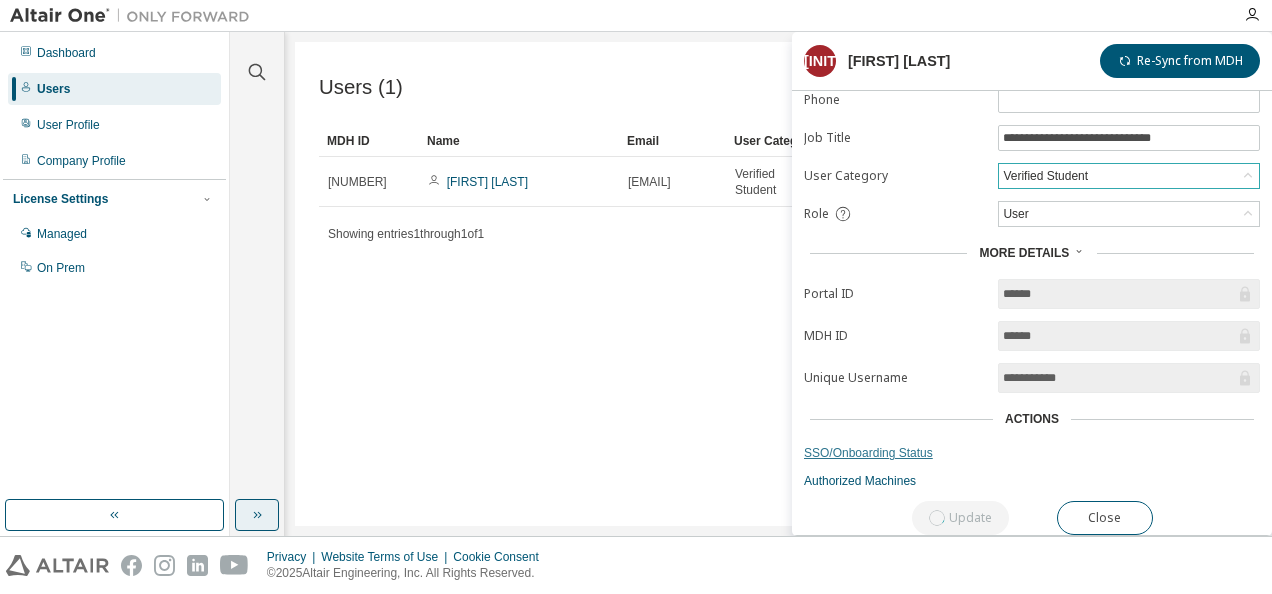 click on "SSO/Onboarding Status" at bounding box center (1032, 453) 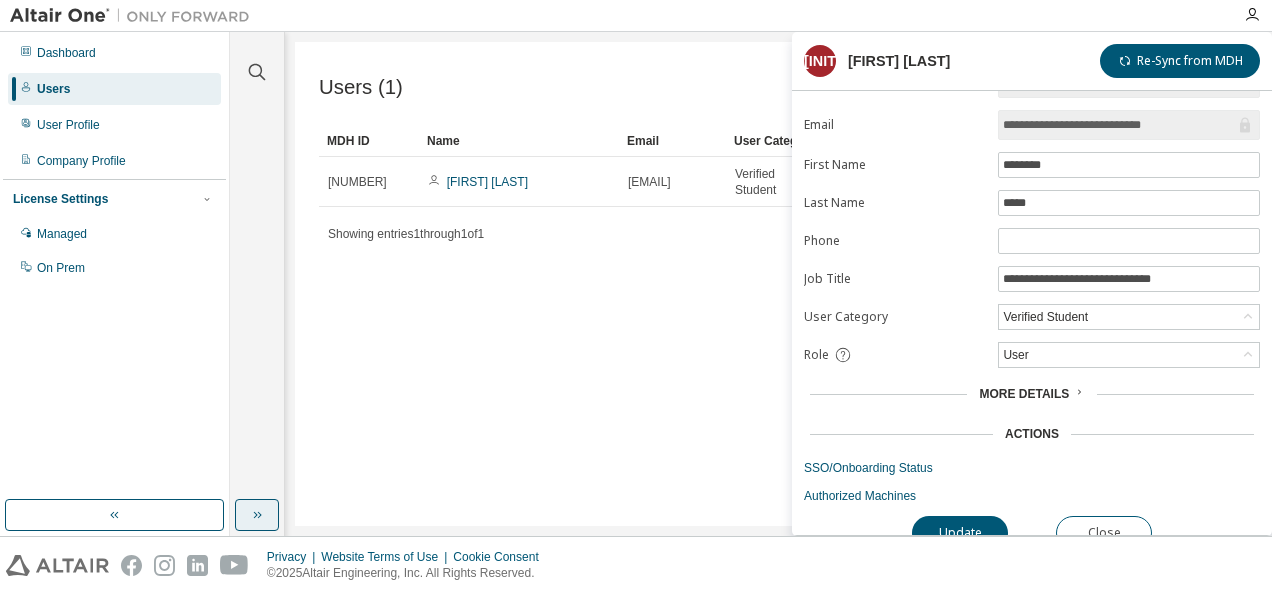 scroll, scrollTop: 52, scrollLeft: 0, axis: vertical 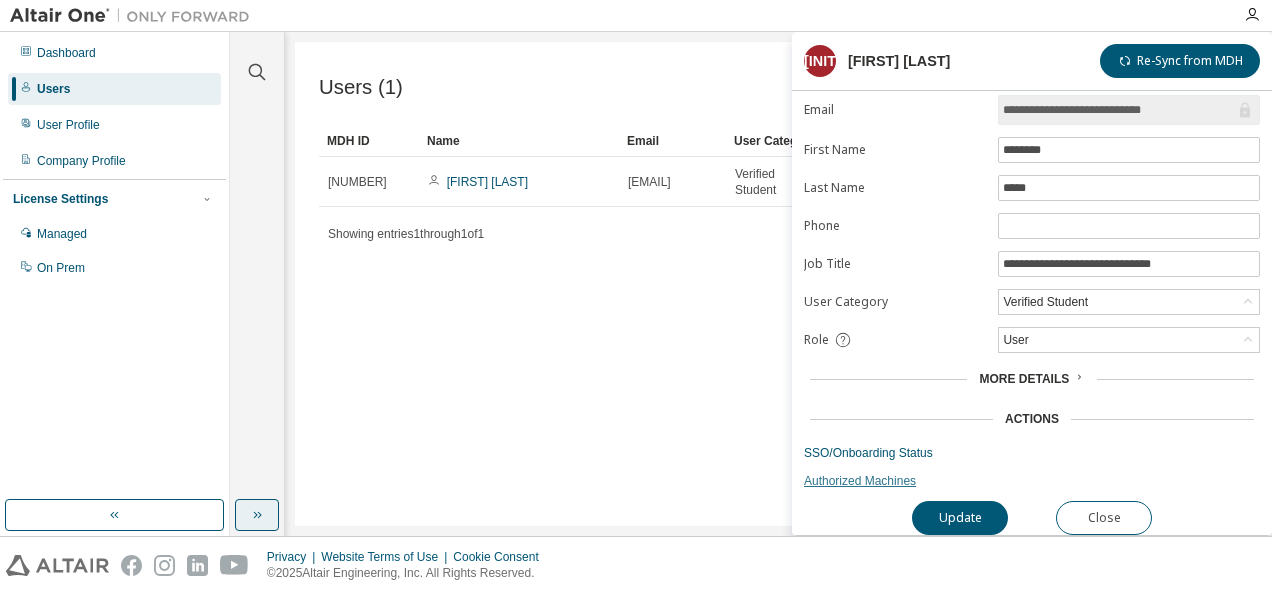click on "Authorized Machines" at bounding box center [1032, 481] 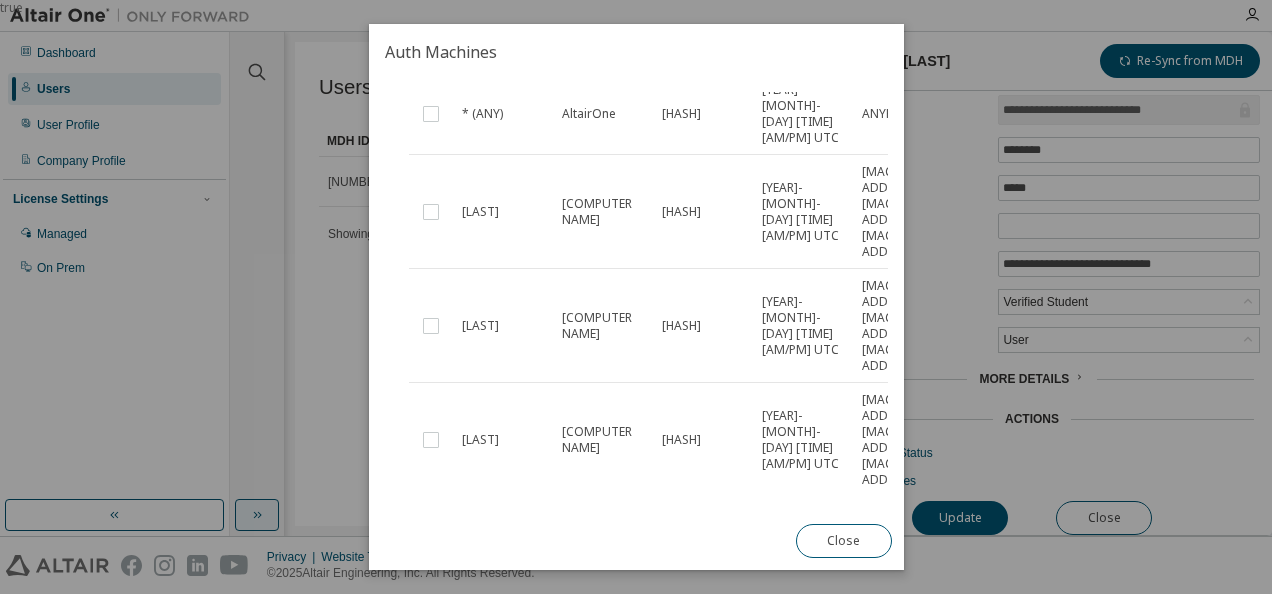 scroll, scrollTop: 524, scrollLeft: 0, axis: vertical 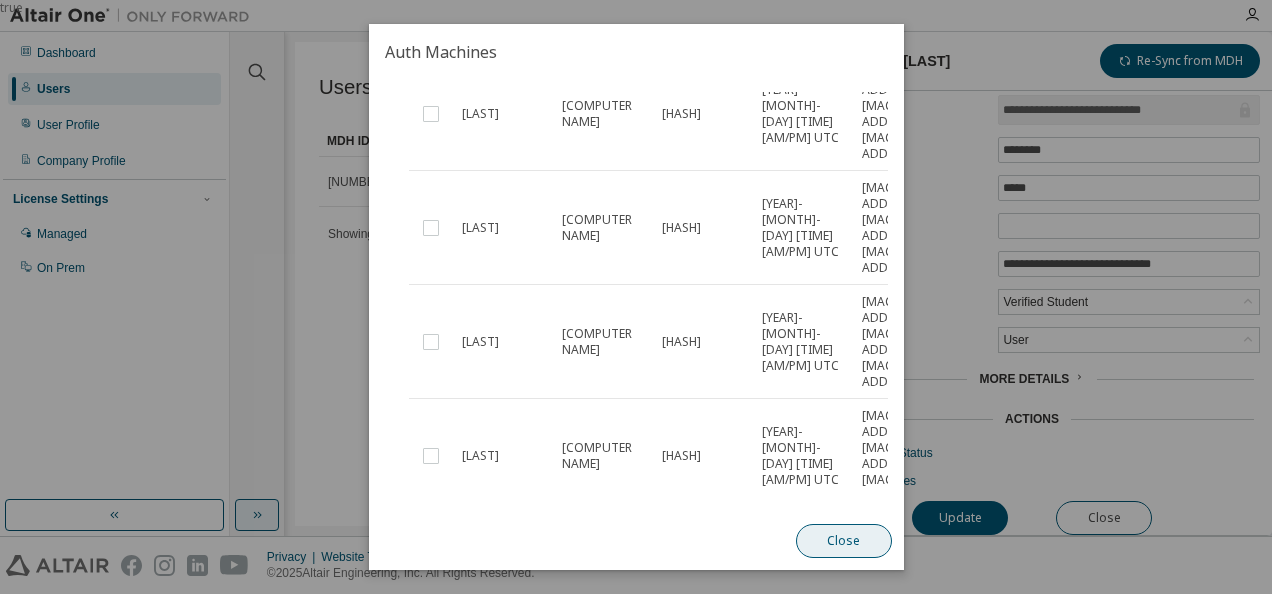 drag, startPoint x: 856, startPoint y: 538, endPoint x: 865, endPoint y: 530, distance: 12.0415945 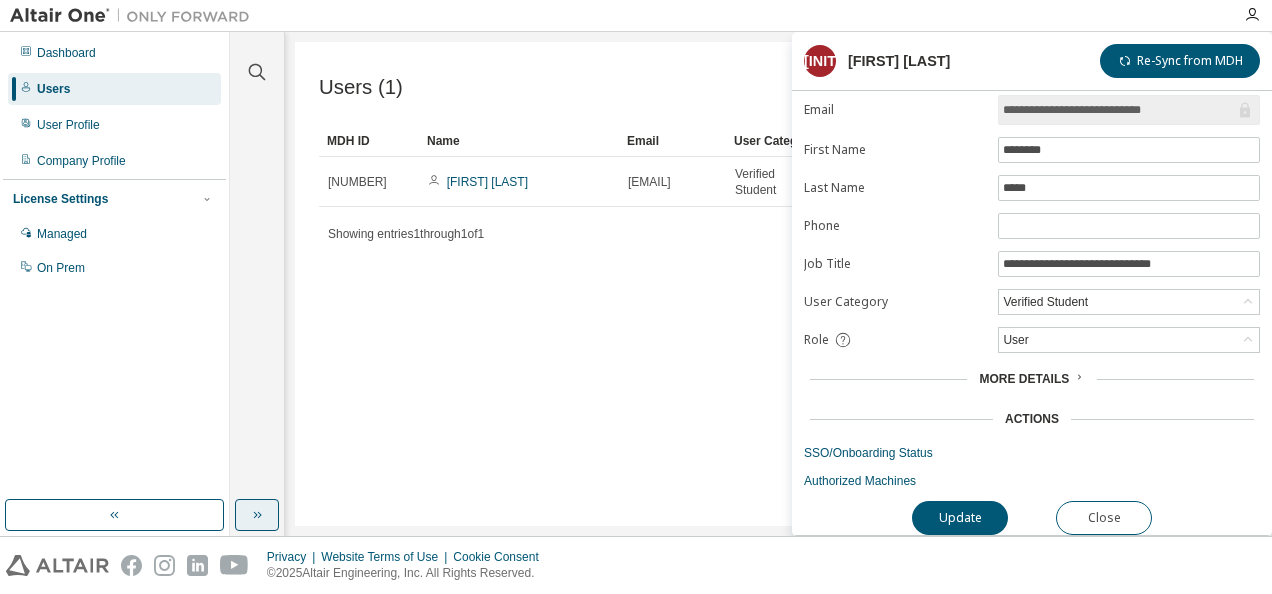 click on "More Details" at bounding box center [1031, 379] 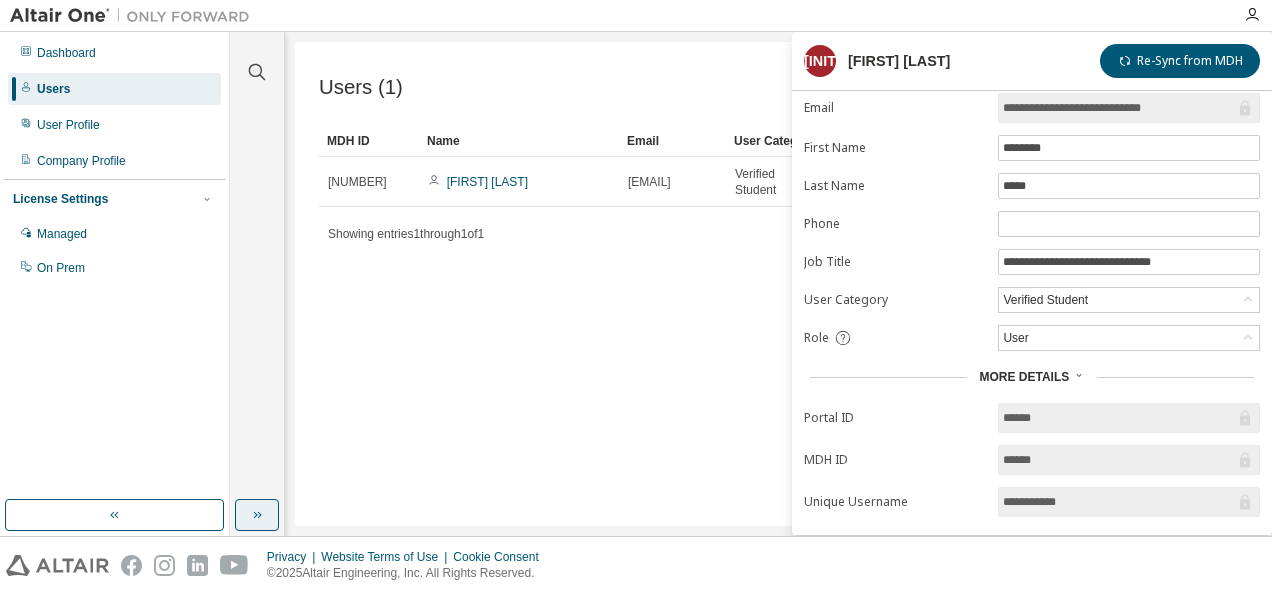 click on "More Details" at bounding box center [1031, 377] 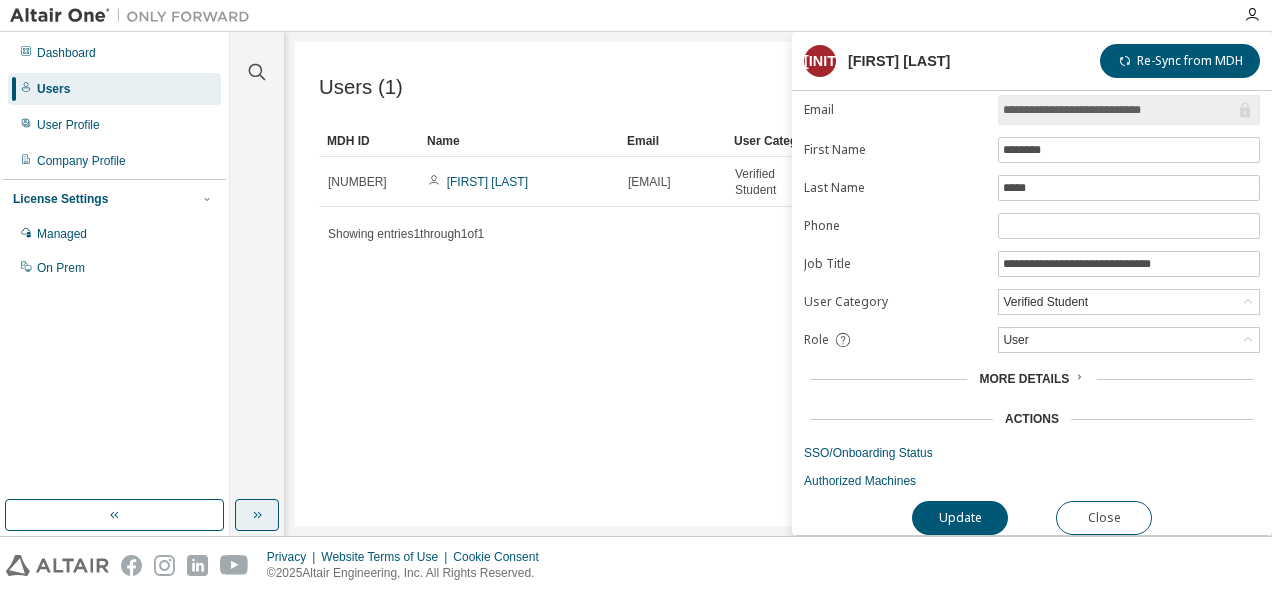 click on "More Details" at bounding box center [1024, 379] 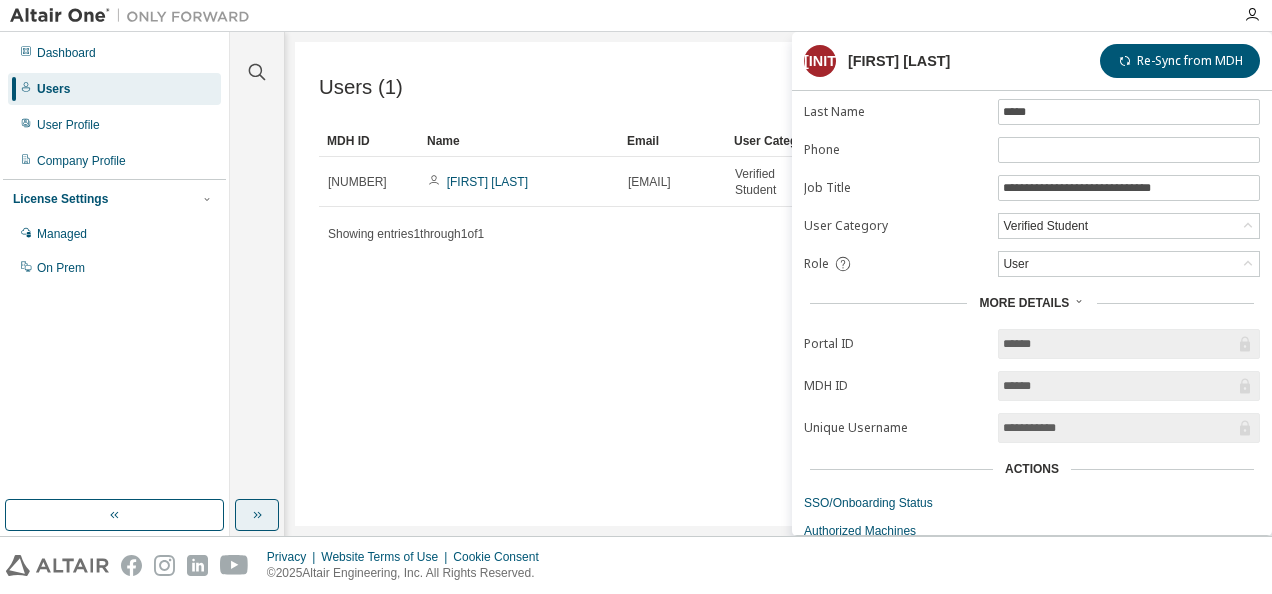 scroll, scrollTop: 176, scrollLeft: 0, axis: vertical 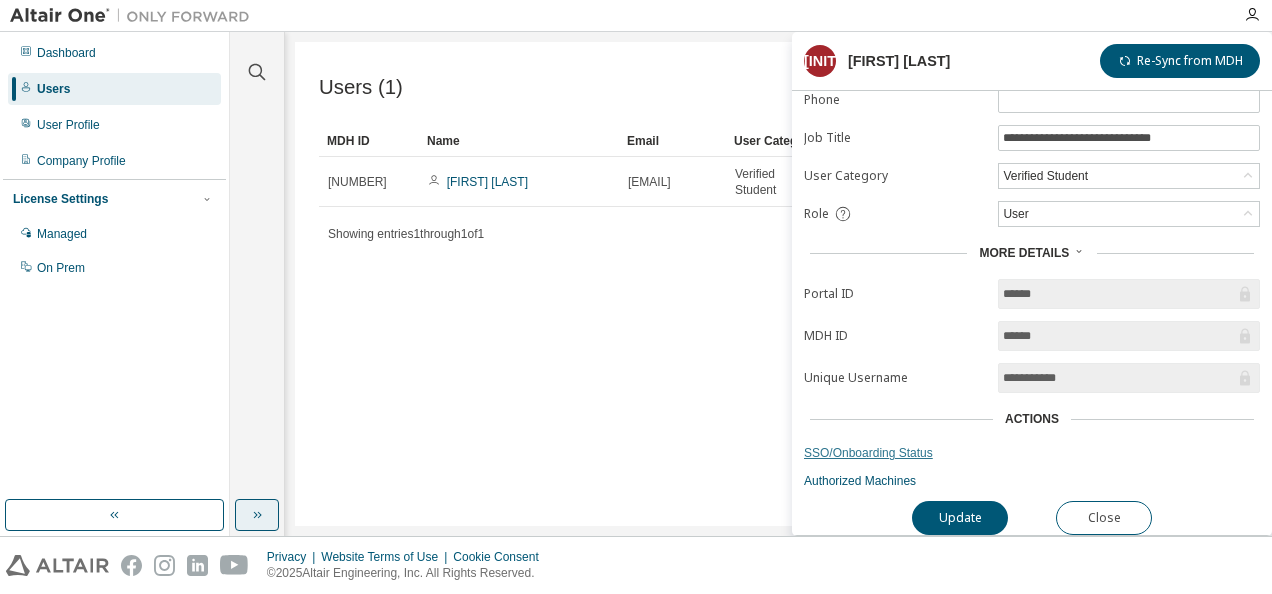 click on "SSO/Onboarding Status" at bounding box center [1032, 453] 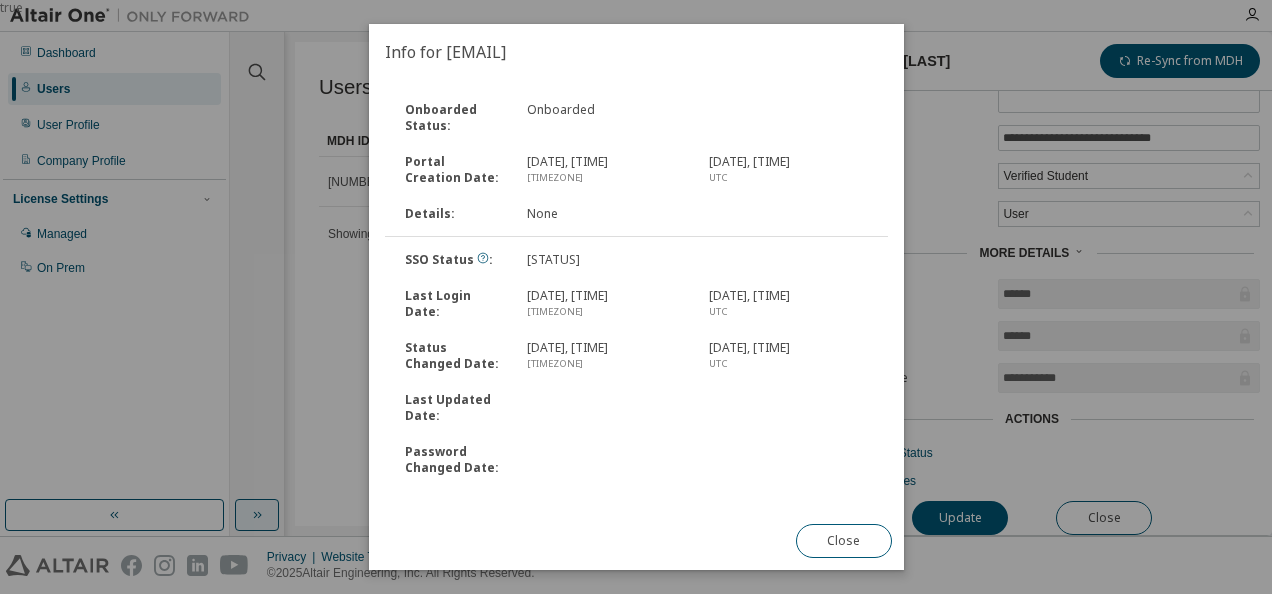 click on "Last Updated Date :" at bounding box center (454, 408) 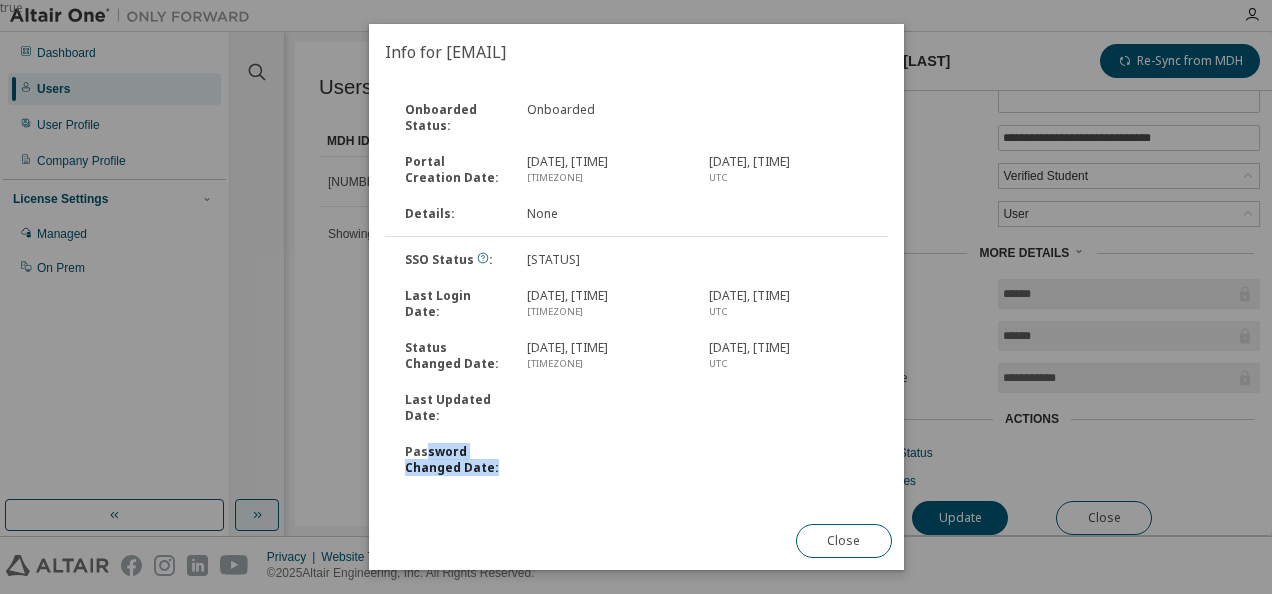 drag, startPoint x: 424, startPoint y: 456, endPoint x: 574, endPoint y: 472, distance: 150.85092 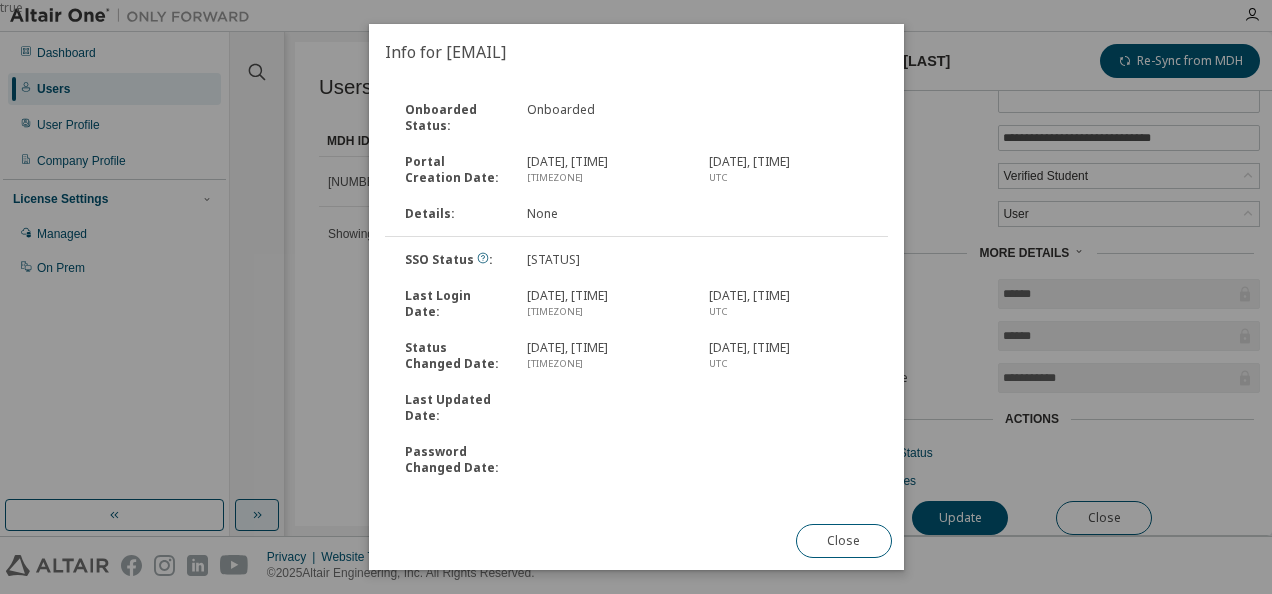 click at bounding box center [605, 460] 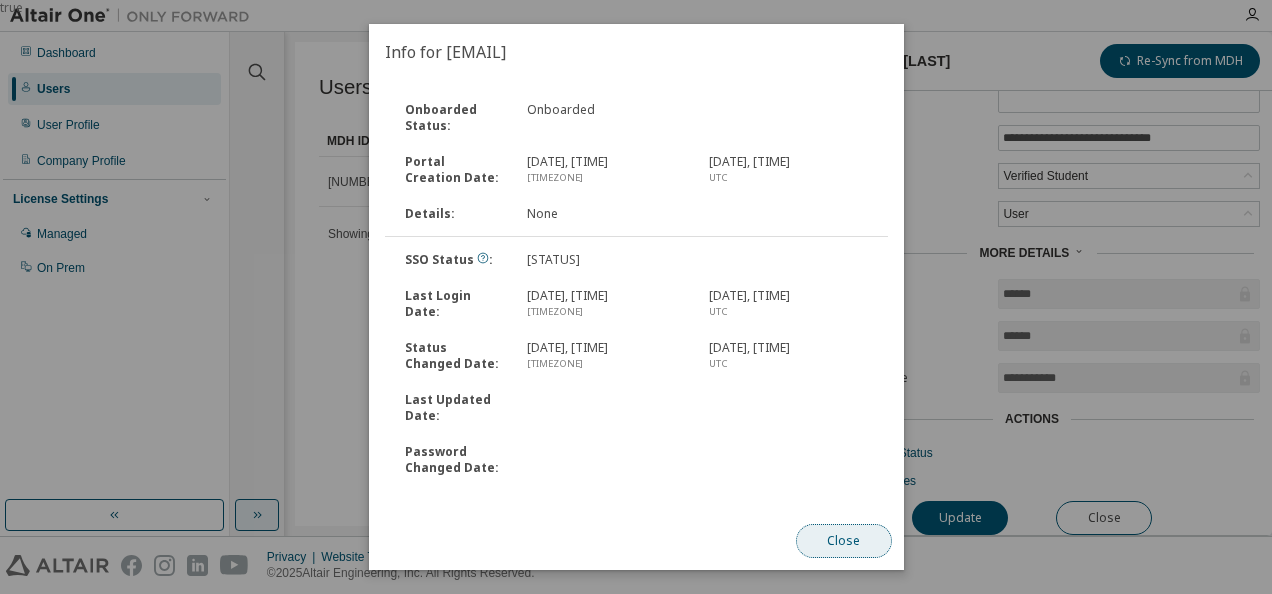 click on "Close" at bounding box center [843, 541] 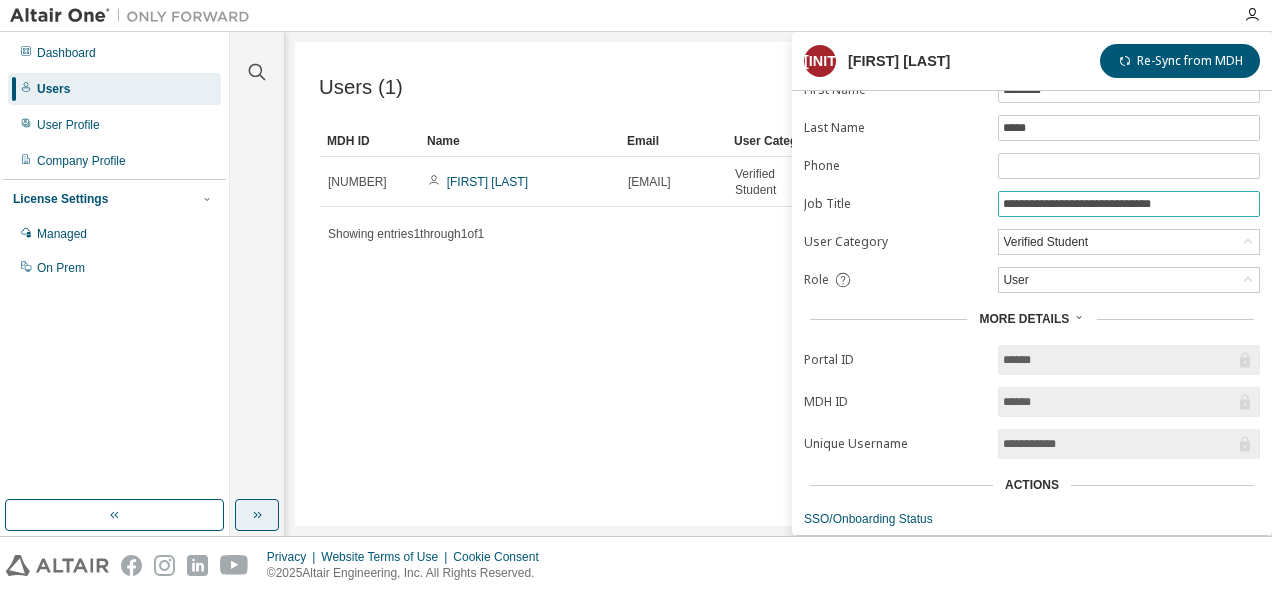 scroll, scrollTop: 0, scrollLeft: 0, axis: both 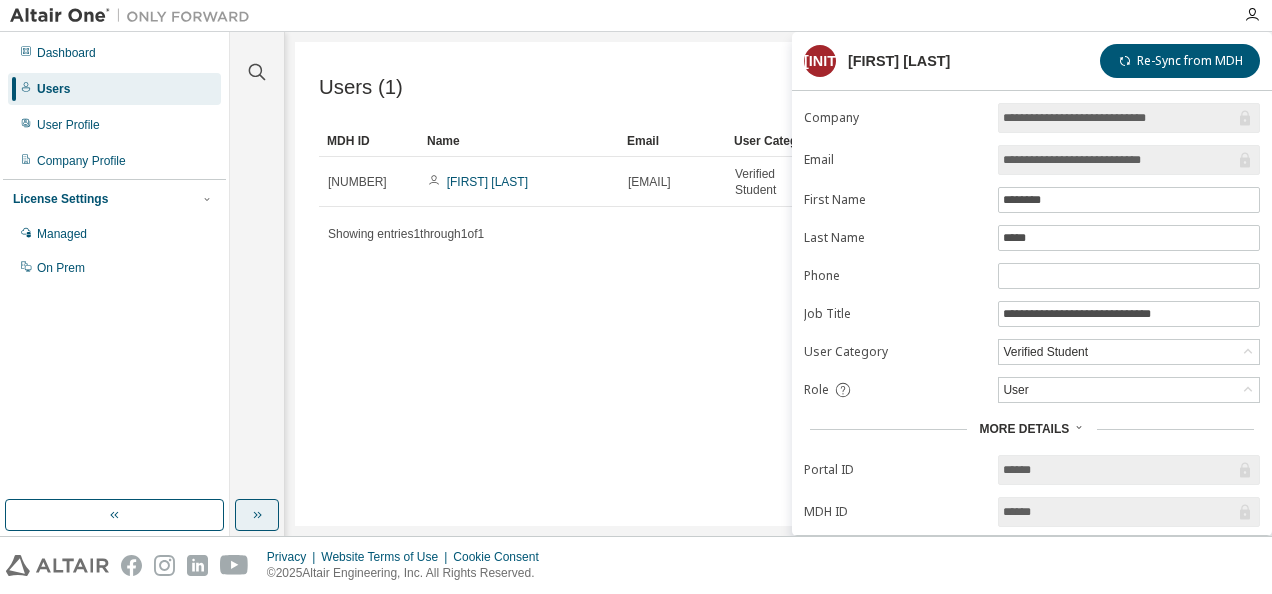 drag, startPoint x: 1214, startPoint y: 156, endPoint x: 994, endPoint y: 160, distance: 220.03636 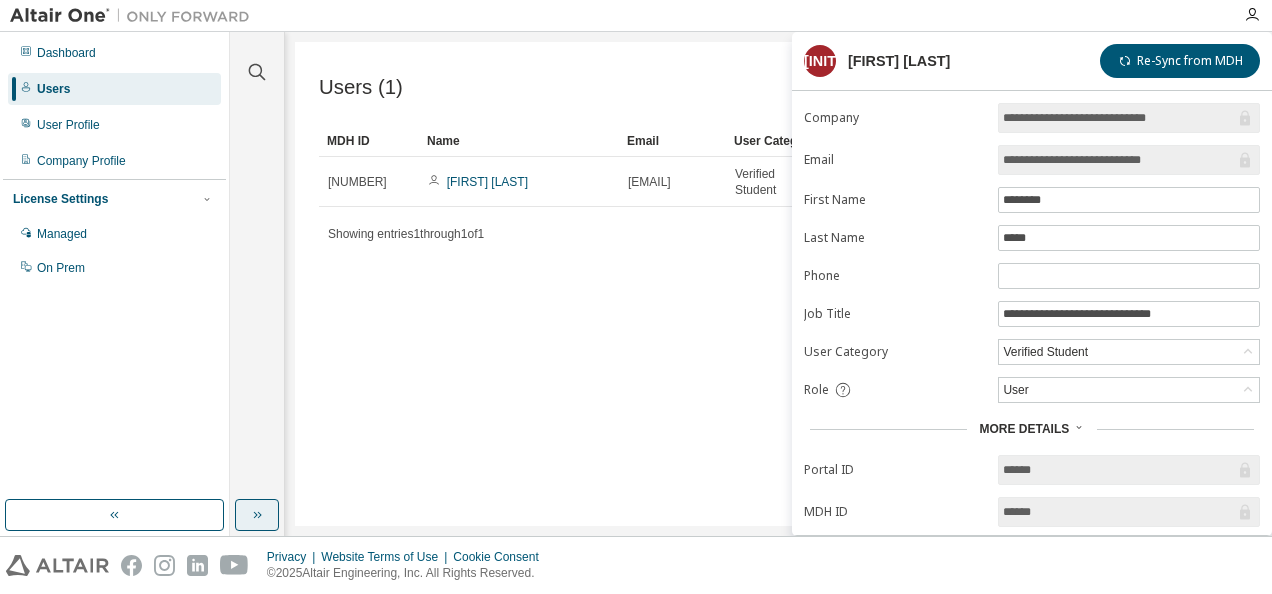 drag, startPoint x: 994, startPoint y: 160, endPoint x: 1196, endPoint y: 158, distance: 202.0099 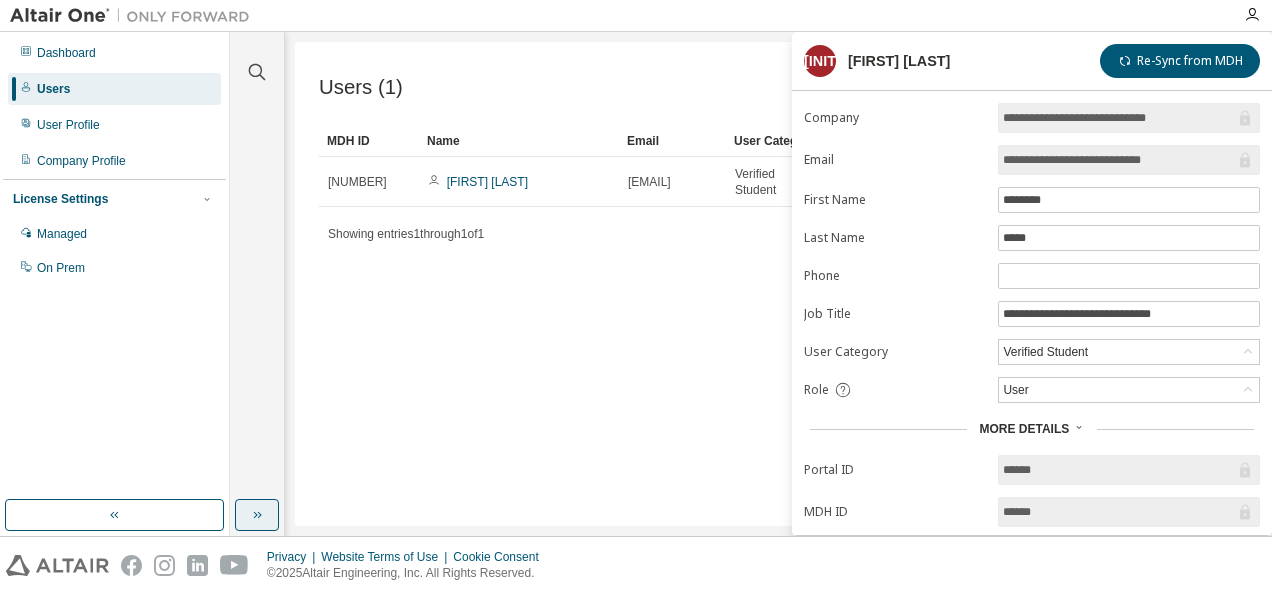 click on "Users (1) Export To CSV Add User Clear Load Save Save As Field Operator Value Select filter Select operand Add criteria Search MDH ID Name Email User Category Phone Job Title Status [NUMBER]    [FIRST] [LAST] [EMAIL] [USER CATEGORY] [PHONE] [JOB TITLE] [STATUS] Showing entries  1  through  1  of  1 Items per page 10 Page n. *" at bounding box center [778, 284] 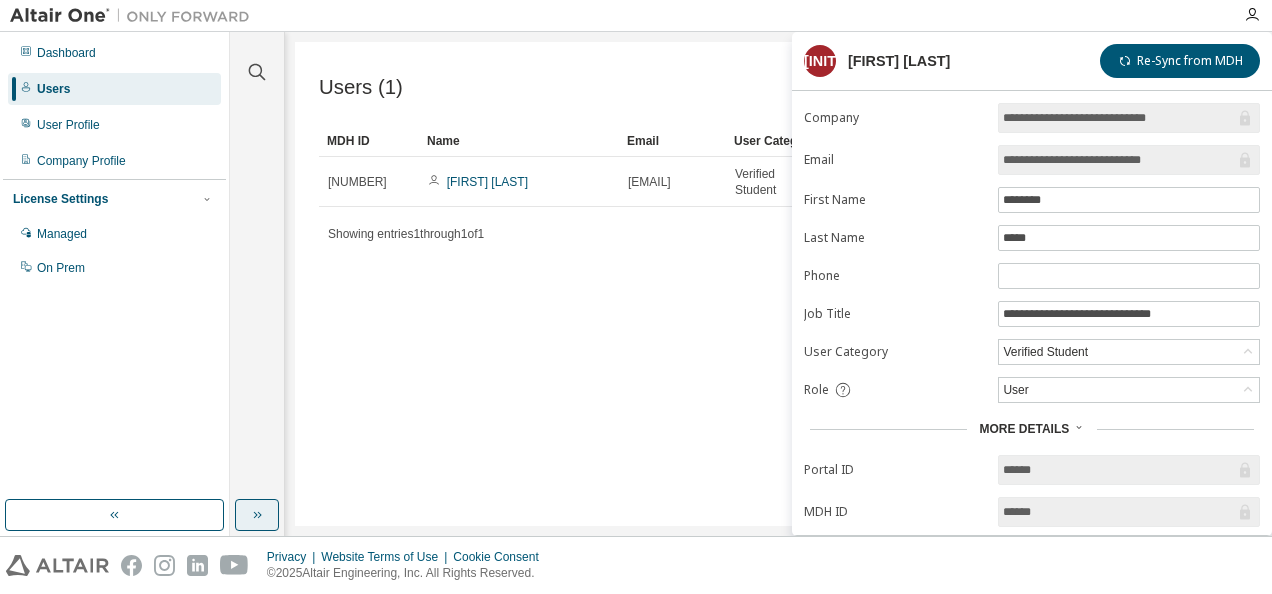 drag, startPoint x: 682, startPoint y: 522, endPoint x: 733, endPoint y: 530, distance: 51.62364 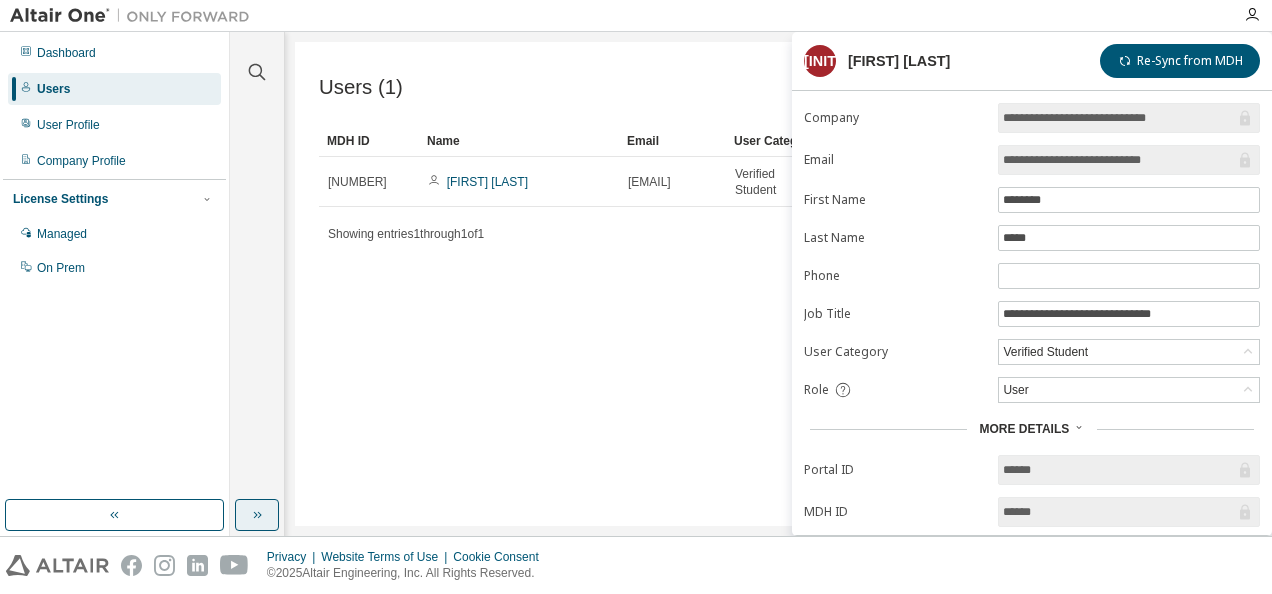 click on "Users" at bounding box center (53, 89) 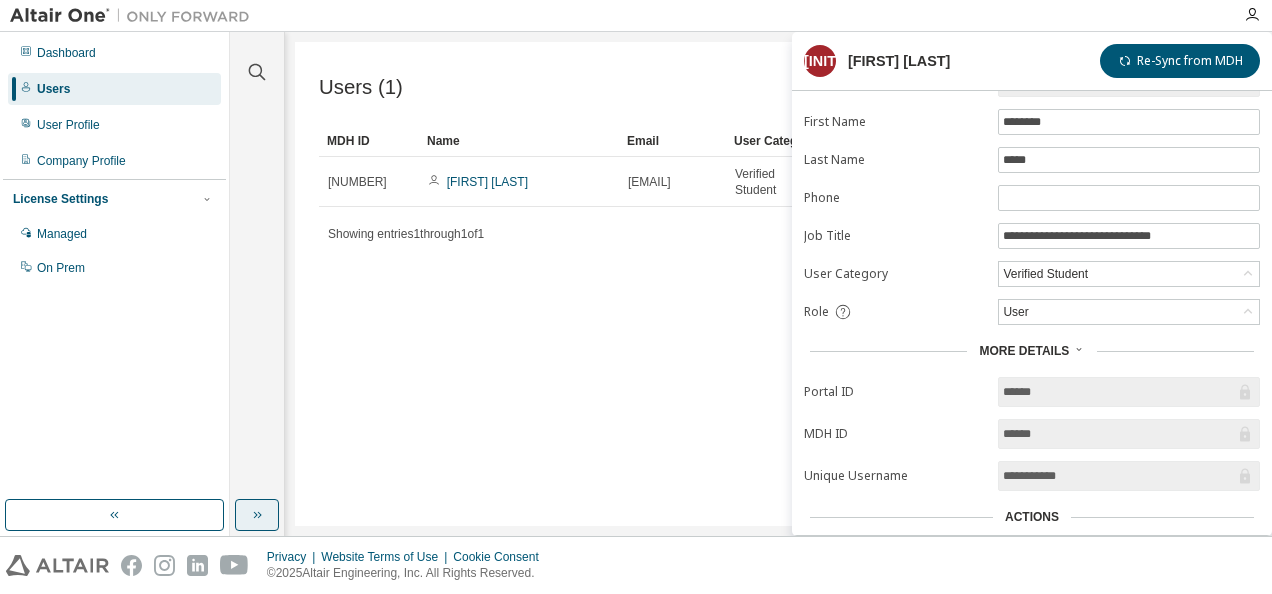 scroll, scrollTop: 176, scrollLeft: 0, axis: vertical 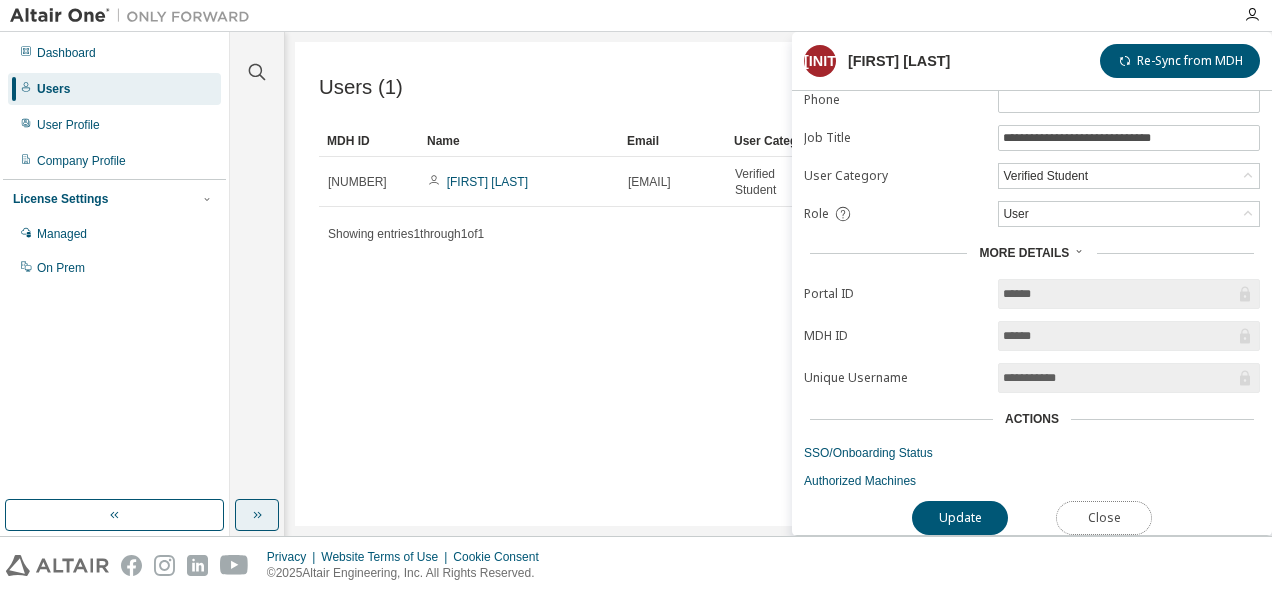 click on "Close" at bounding box center [1104, 518] 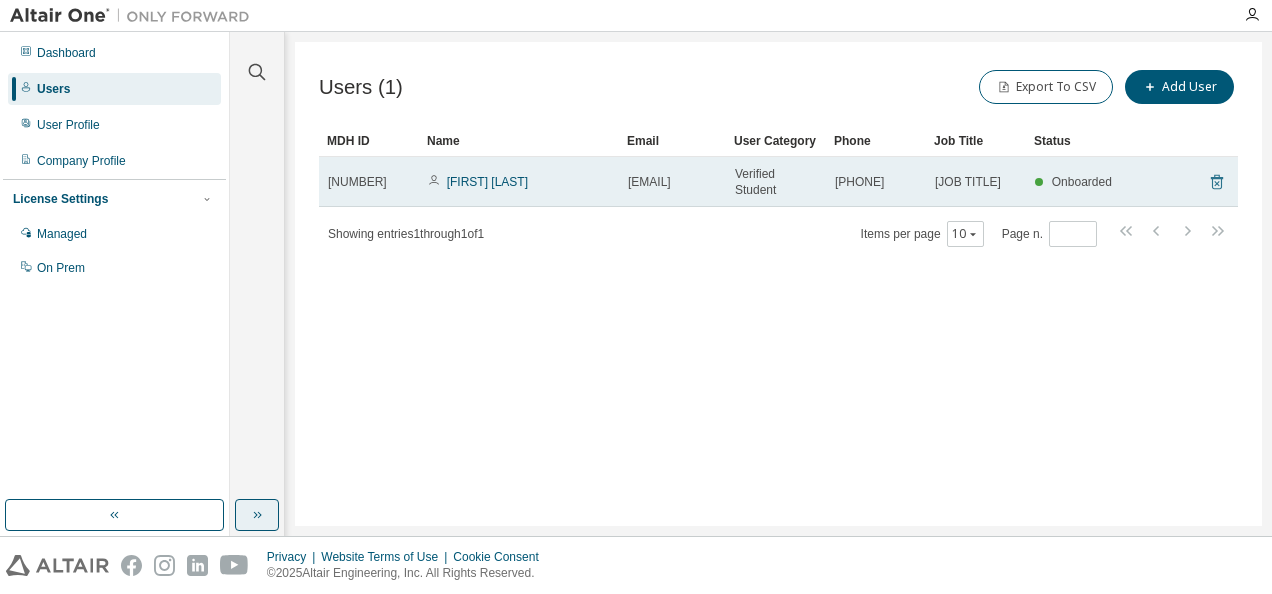 click 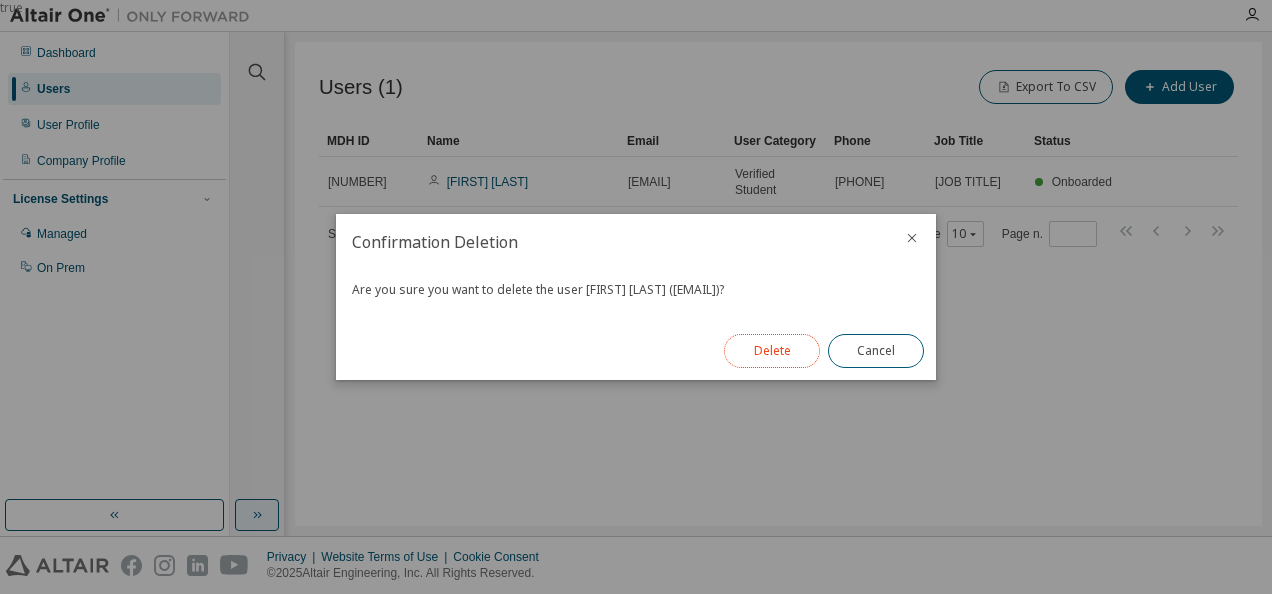 click on "Delete" at bounding box center (772, 351) 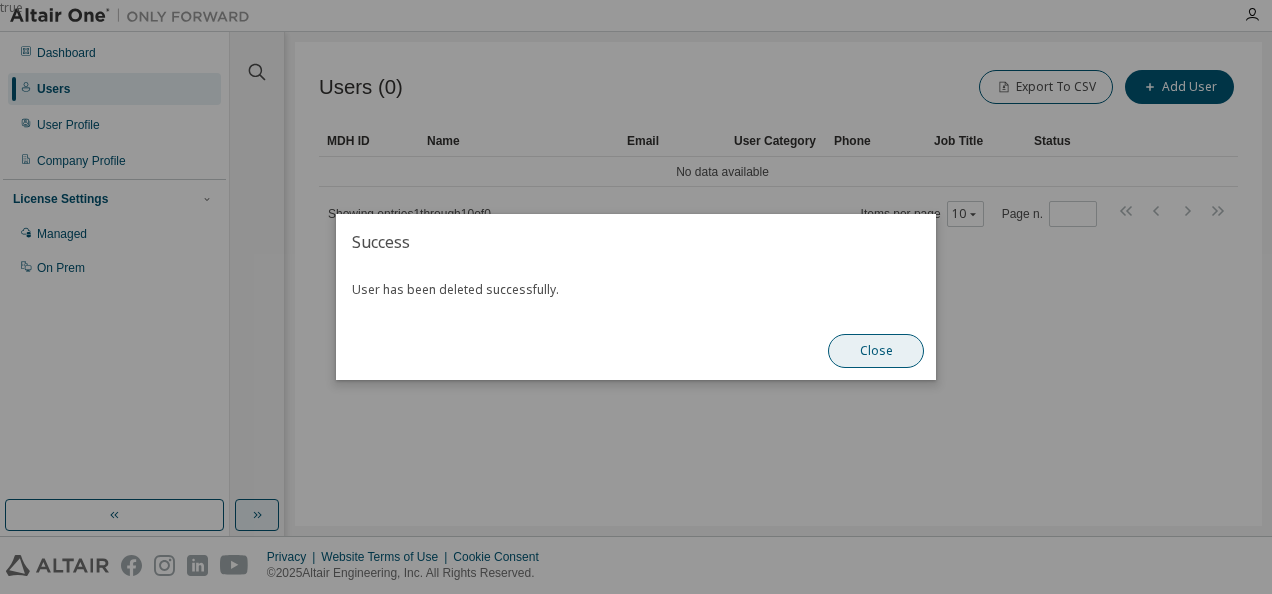 click on "Close" at bounding box center [876, 351] 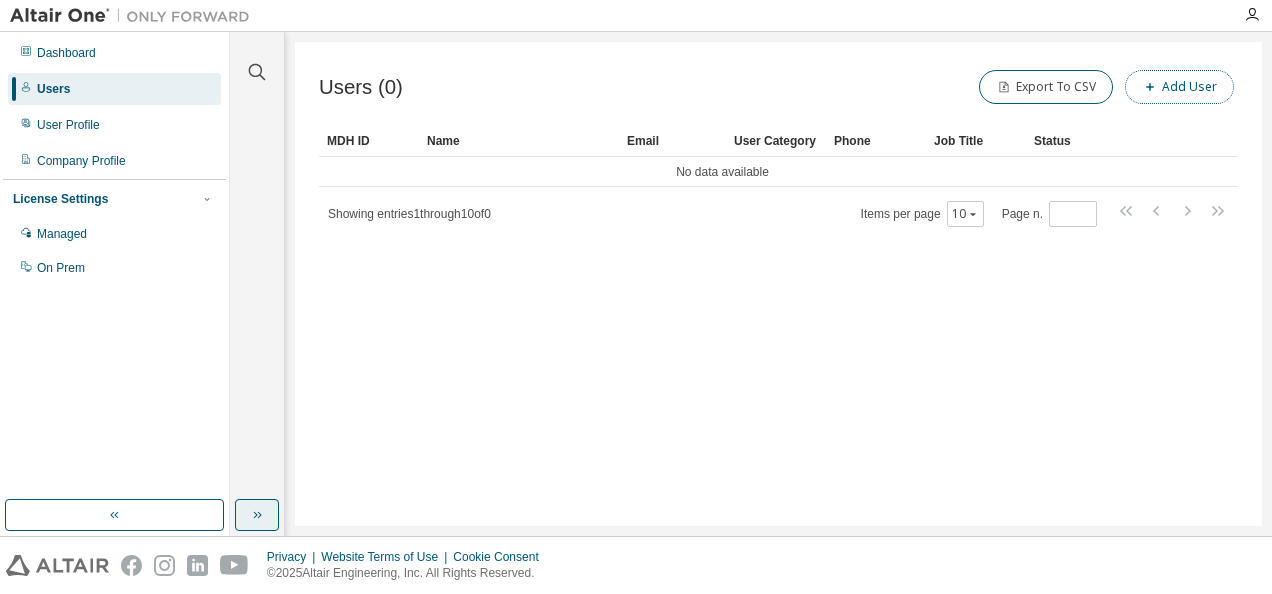 click on "Add User" at bounding box center [1179, 87] 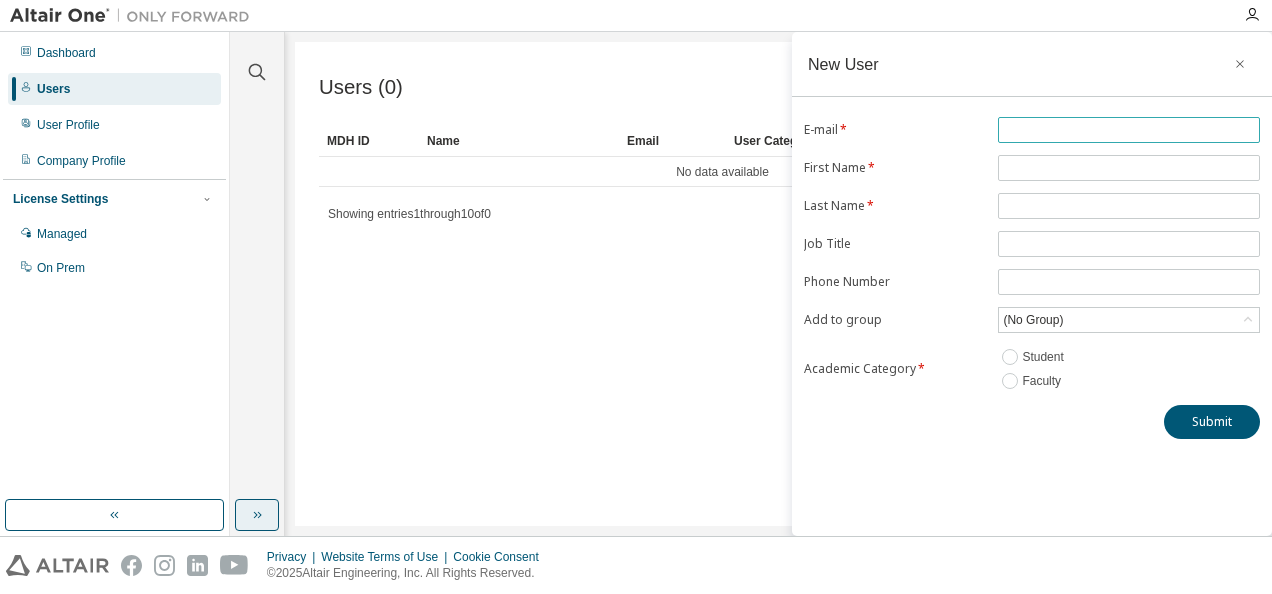 click at bounding box center [1129, 130] 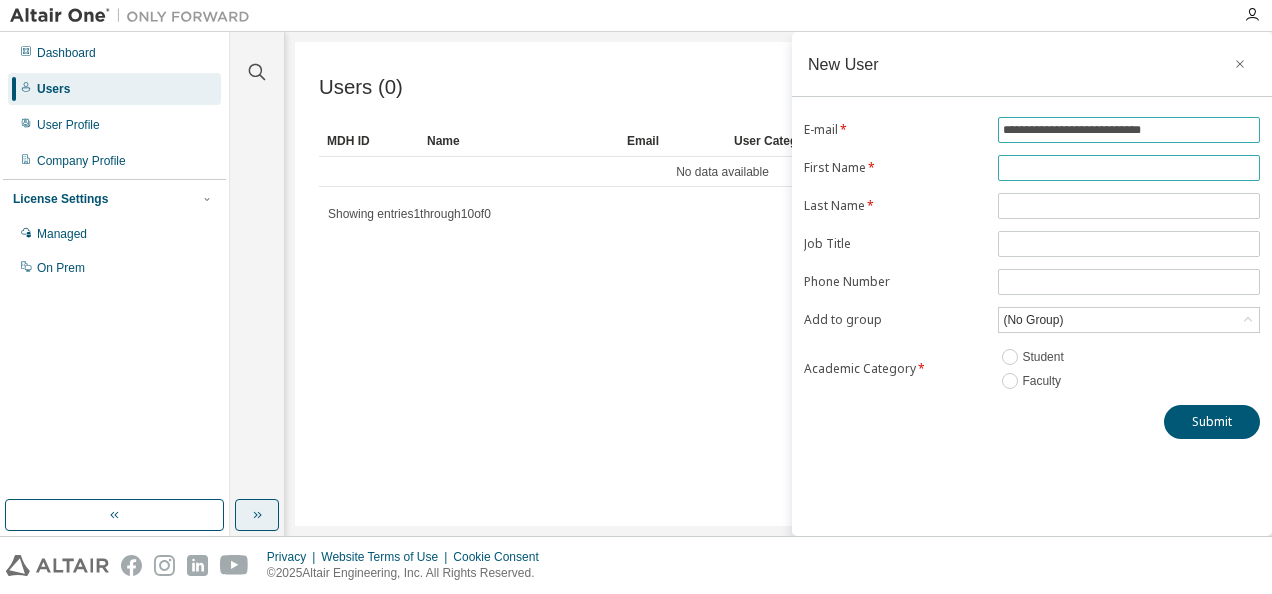 type on "**********" 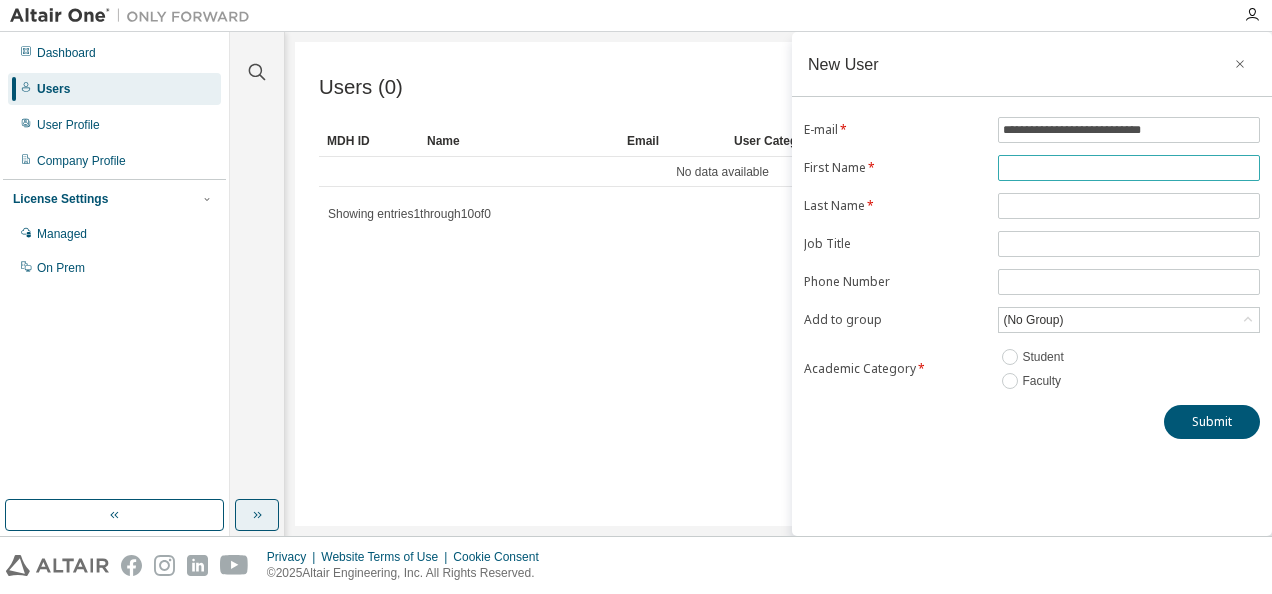 click at bounding box center [1129, 168] 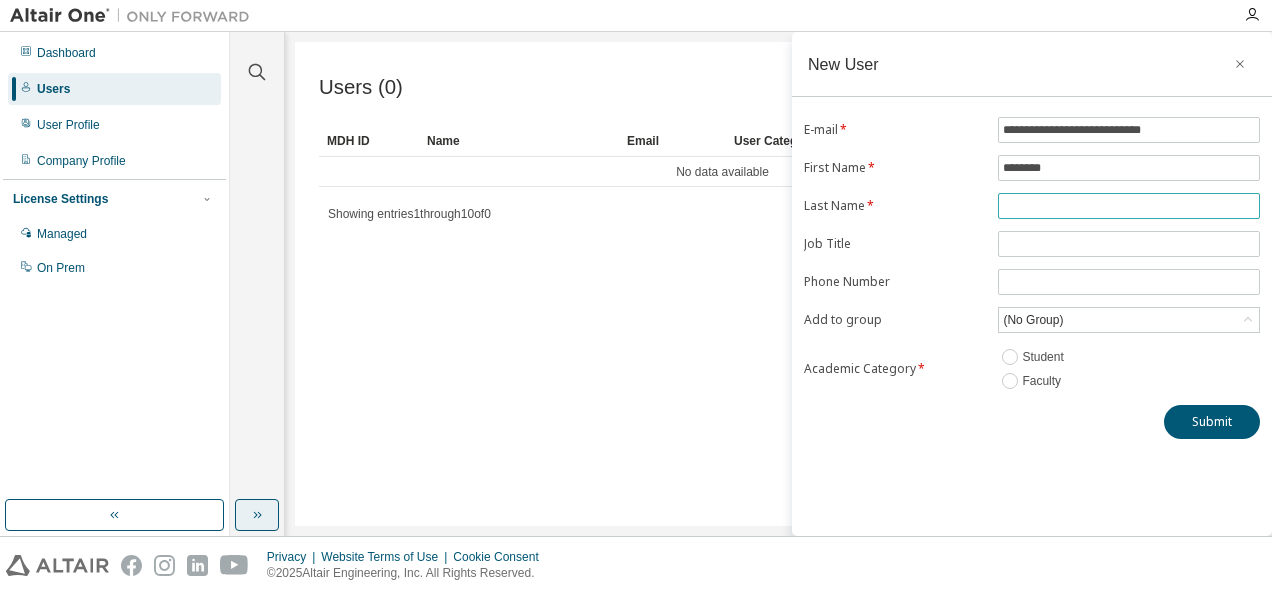 click at bounding box center [1129, 206] 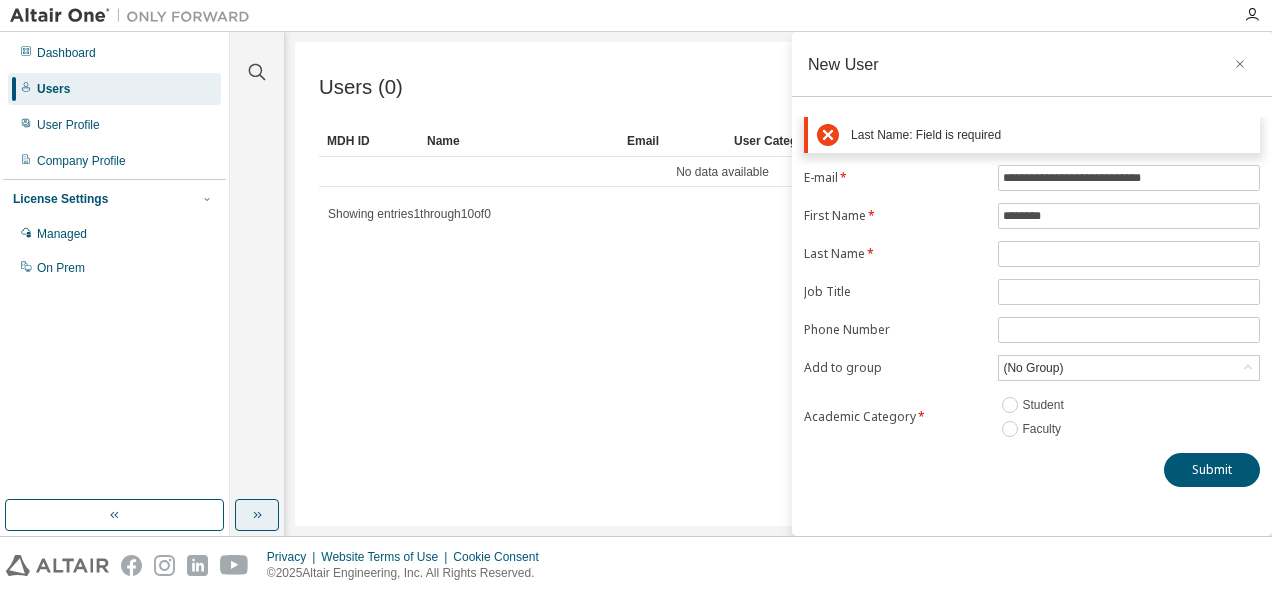 click on "Users (0) Export To CSV Add User Clear Load Save Save As Field Operator Value Select filter Select operand Add criteria Search MDH ID Name Email User Category Phone Job Title Status No data available Showing entries  1  through  10  of  0 Items per page 10 Page n. *" at bounding box center [778, 284] 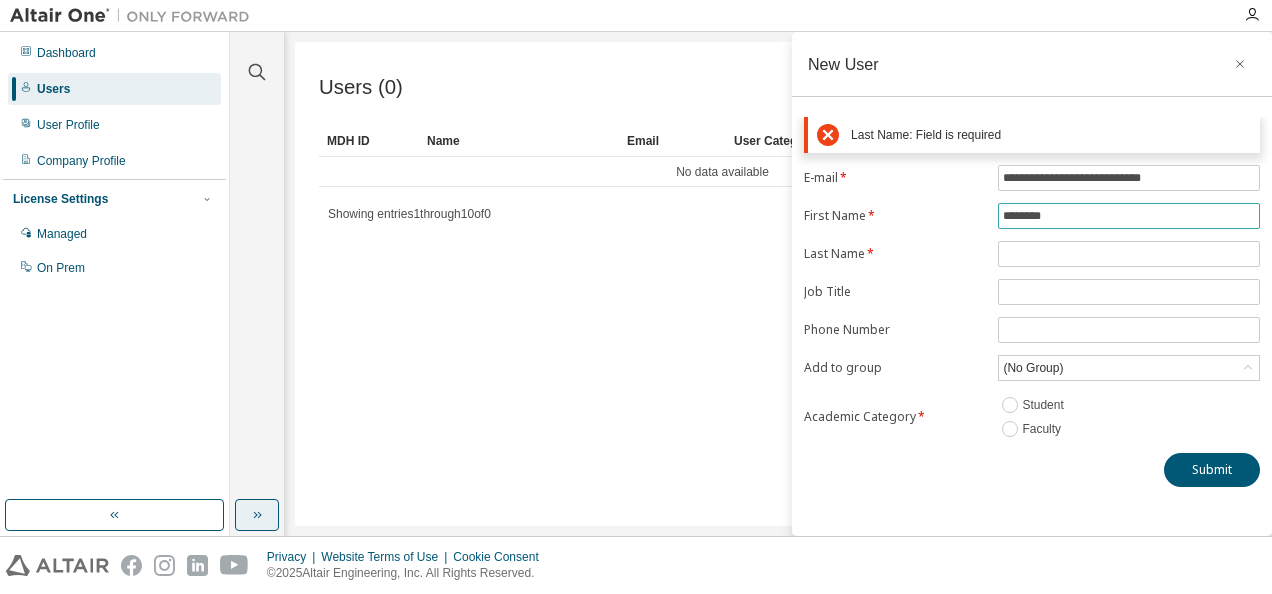 click on "********" at bounding box center [1129, 216] 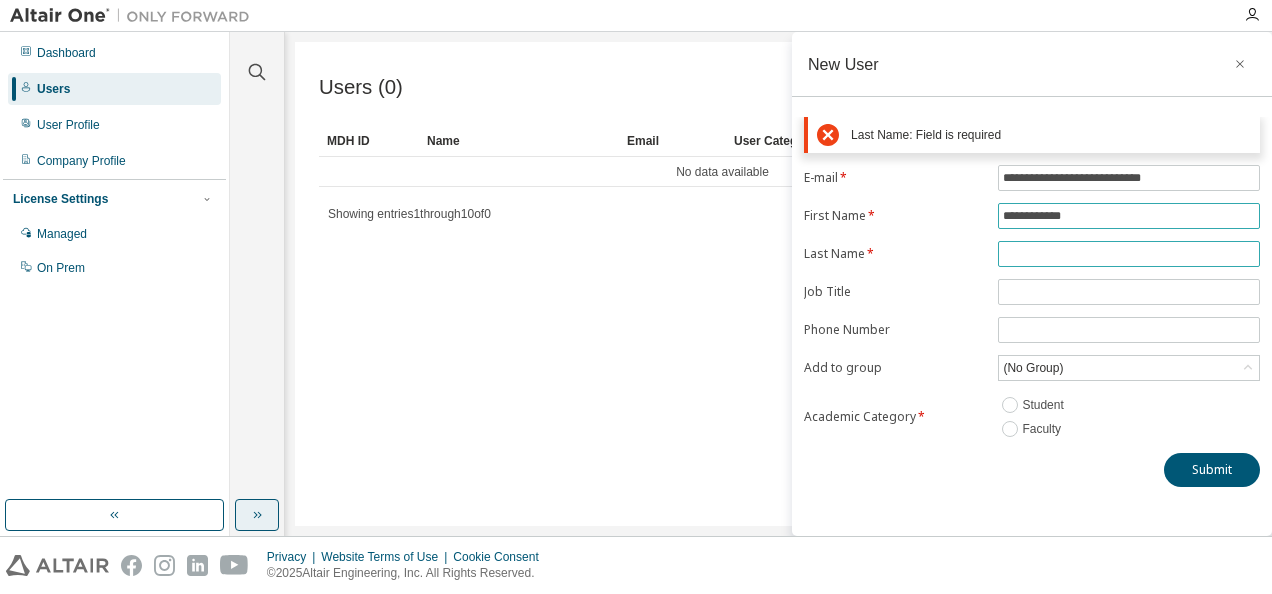 type on "**********" 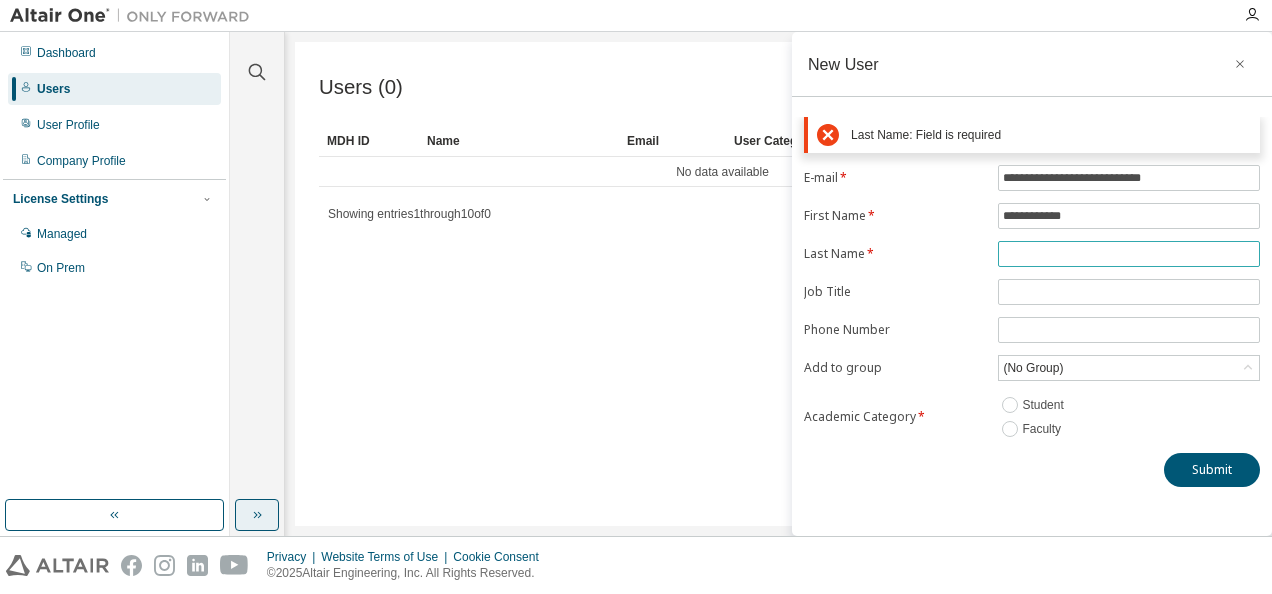 click at bounding box center (1129, 254) 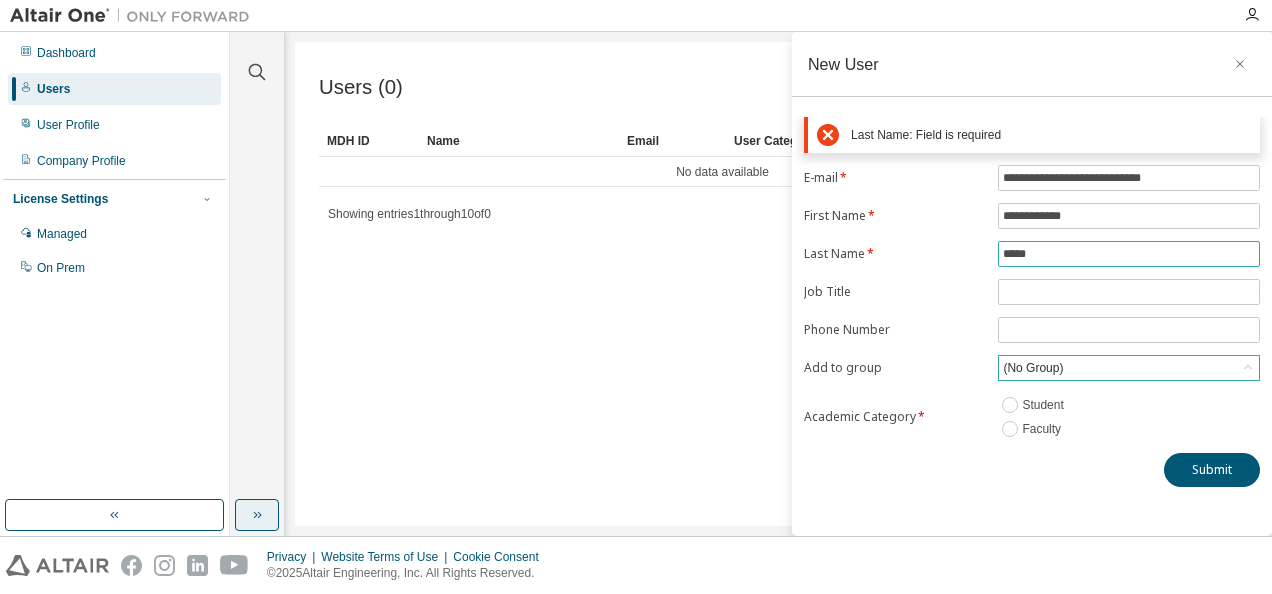 type on "*****" 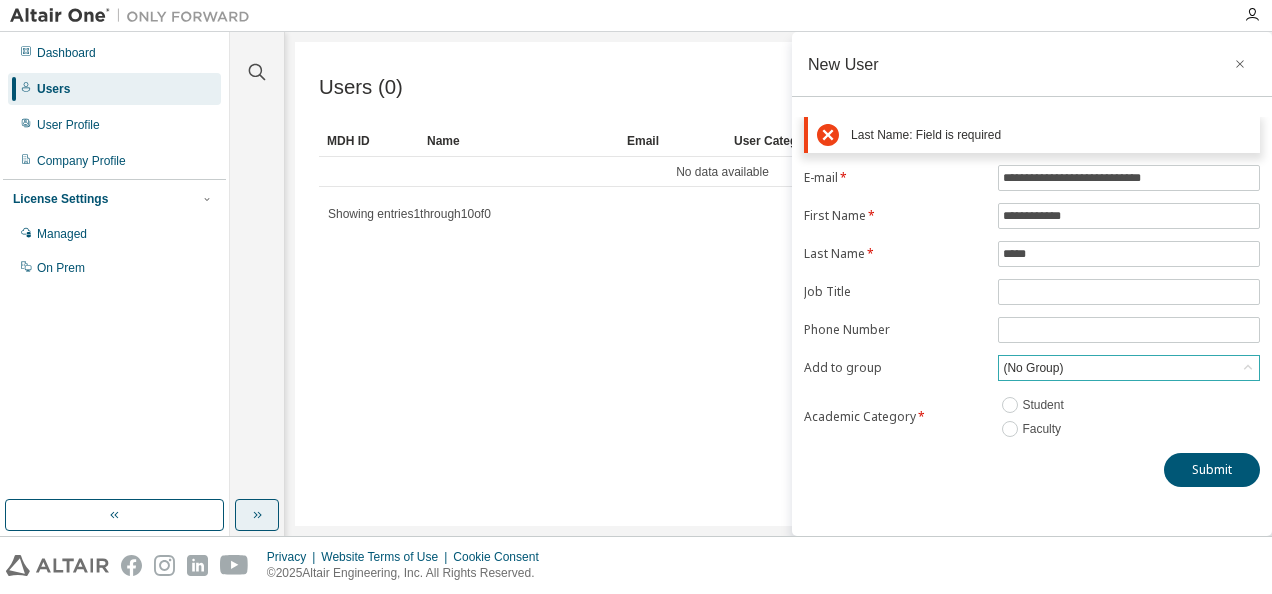 click on "**********" at bounding box center [1032, 303] 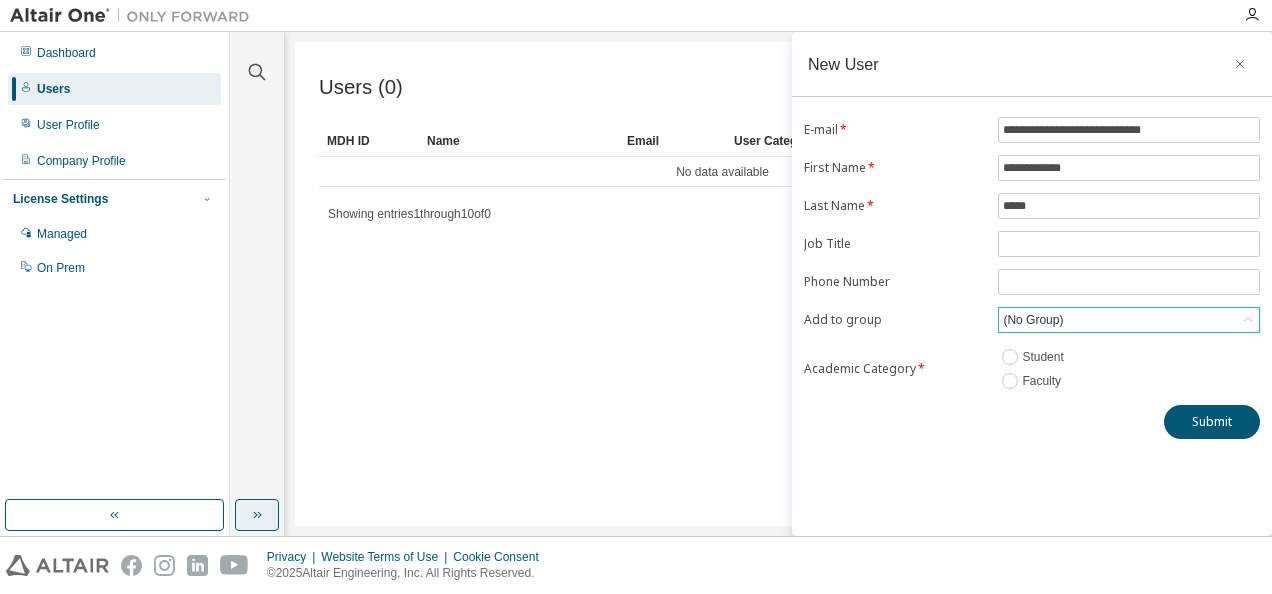 click 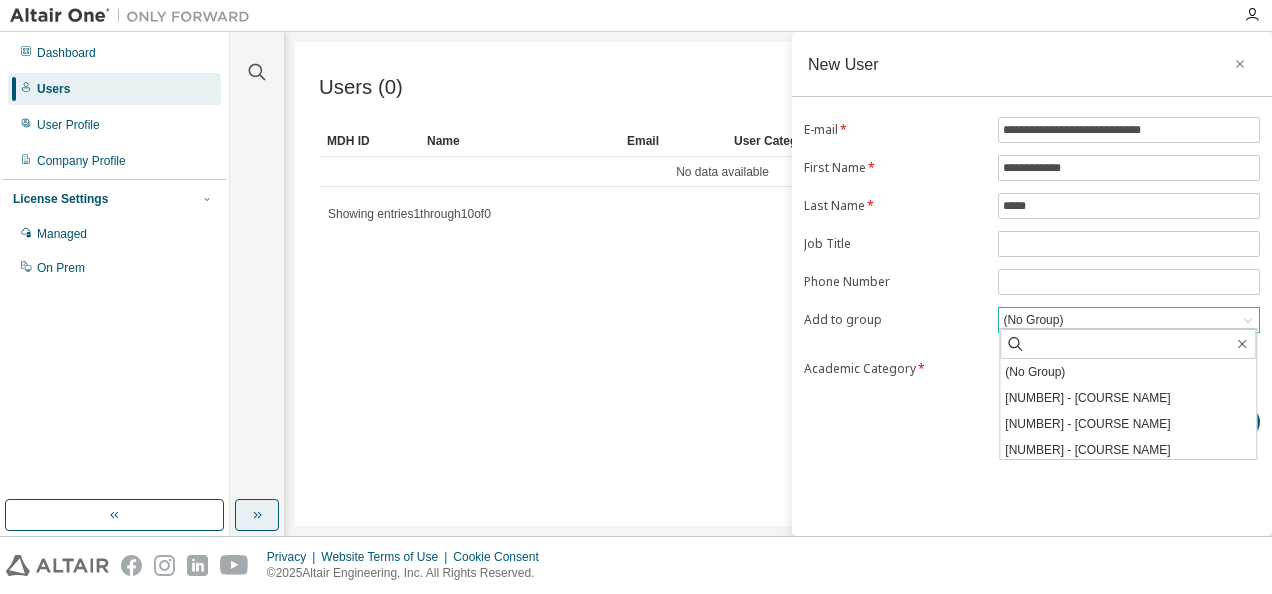 click on "Users (0) Export To CSV Add User Clear Load Save Save As Field Operator Value Select filter Select operand Add criteria Search MDH ID Name Email User Category Phone Job Title Status No data available Showing entries  1  through  10  of  0 Items per page 10 Page n. *" at bounding box center (778, 284) 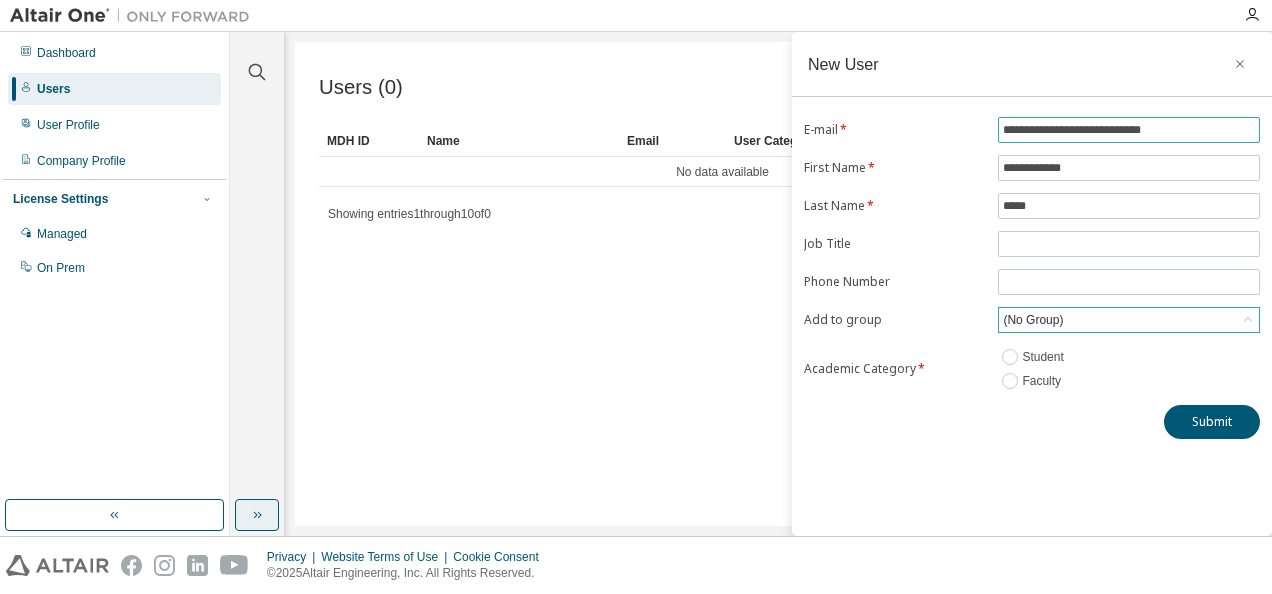 click on "**********" at bounding box center (1129, 130) 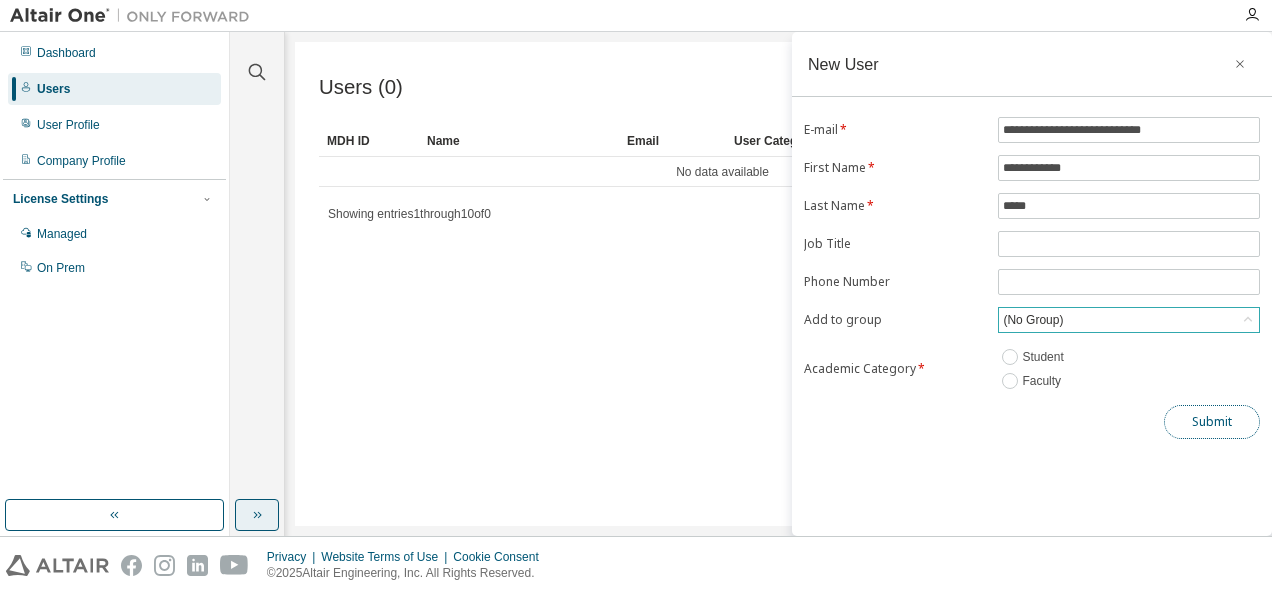 click on "Submit" at bounding box center [1212, 422] 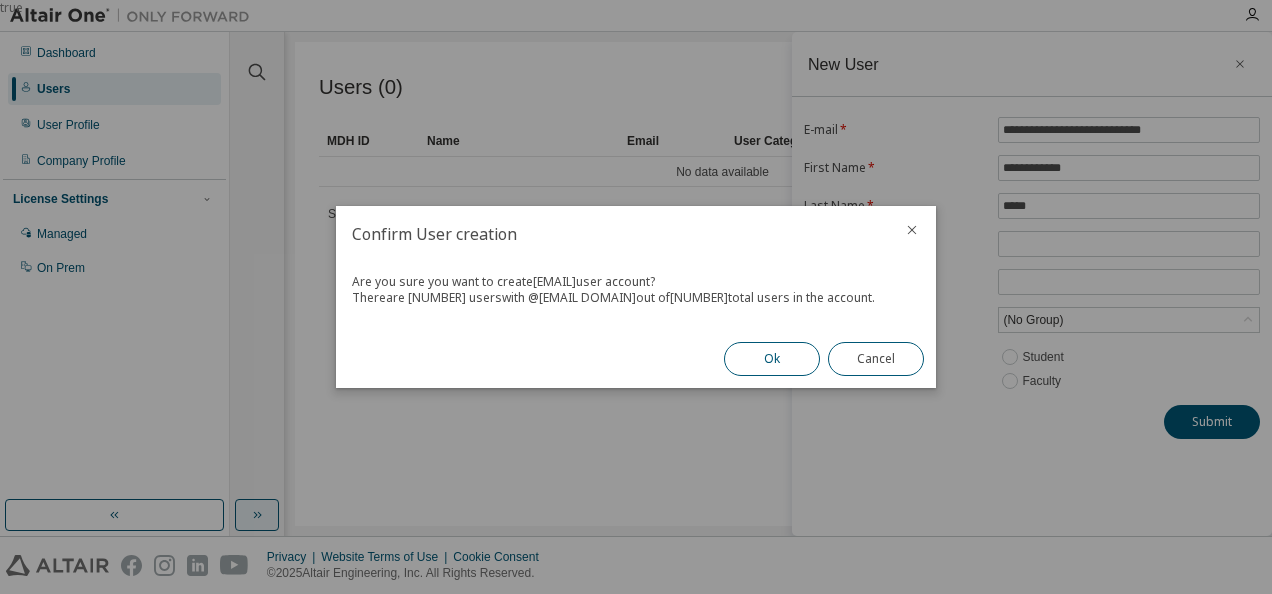 click on "Ok" at bounding box center [772, 359] 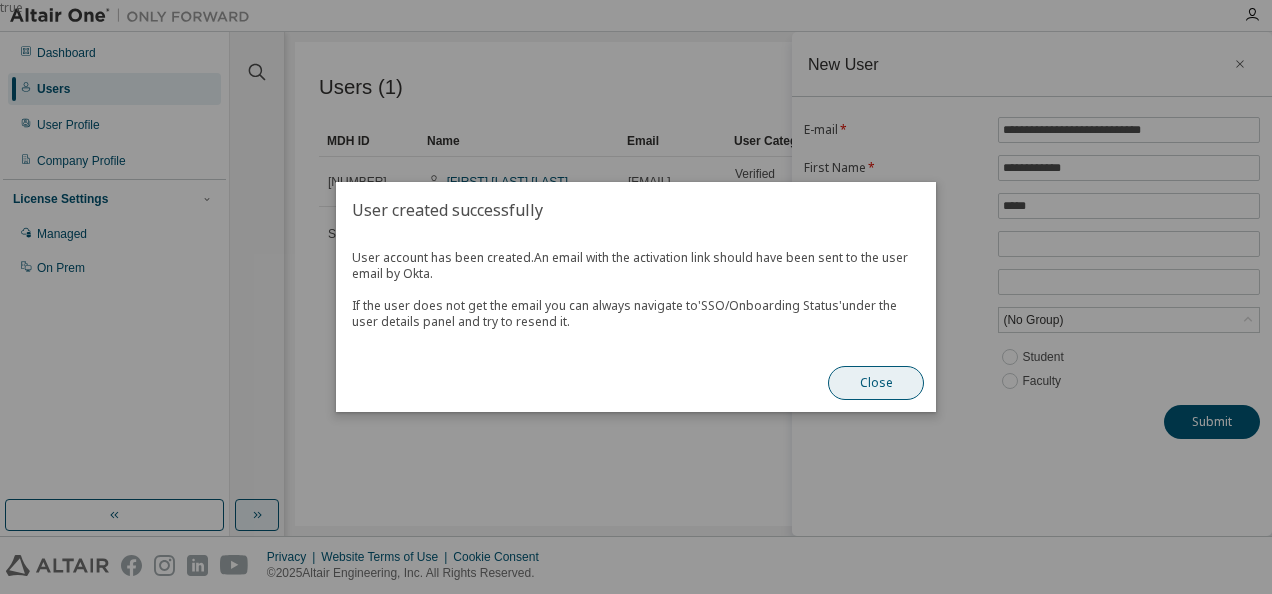 drag, startPoint x: 868, startPoint y: 384, endPoint x: 770, endPoint y: 411, distance: 101.65137 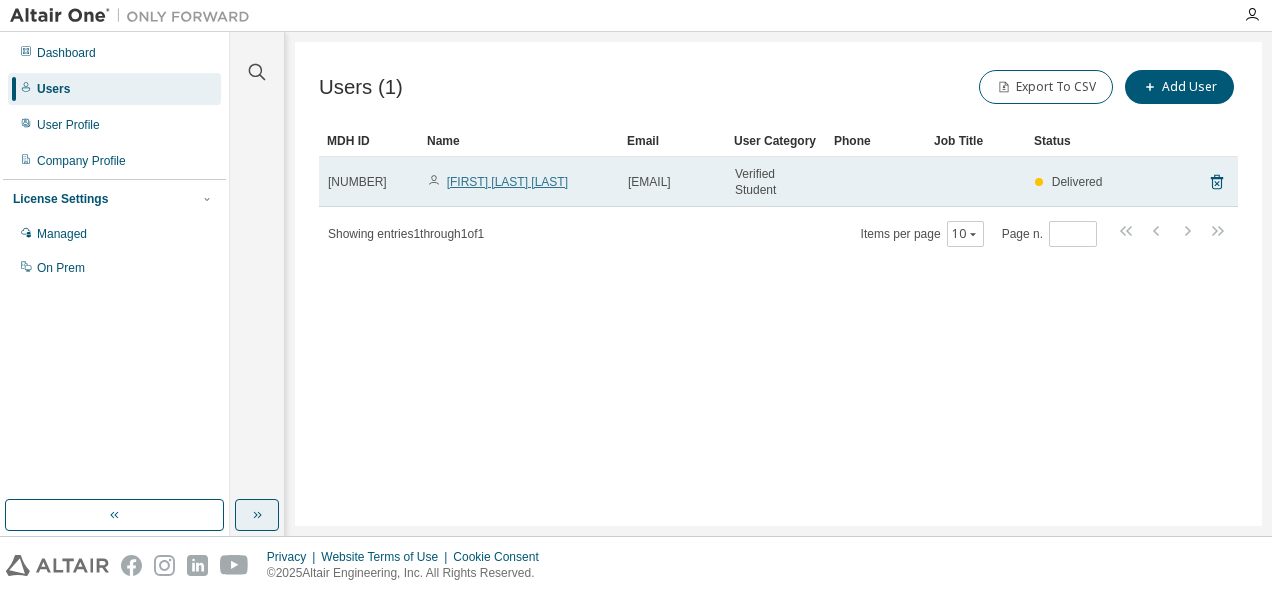 click on "[FIRST] [LAST] [LAST]" at bounding box center (507, 182) 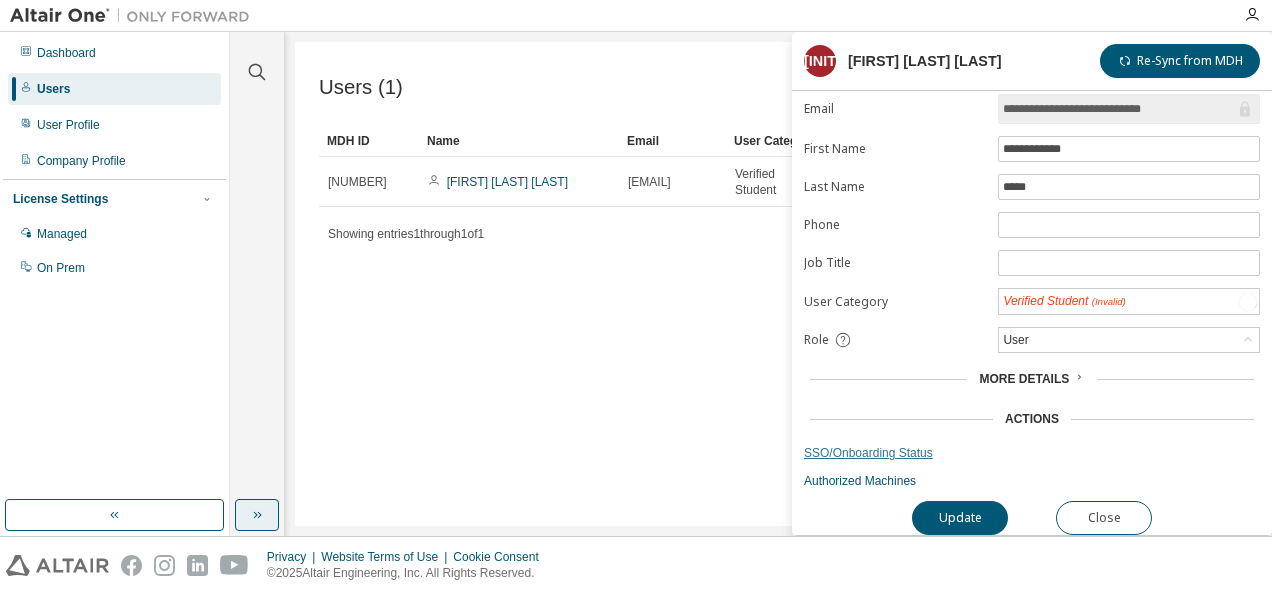 scroll, scrollTop: 52, scrollLeft: 0, axis: vertical 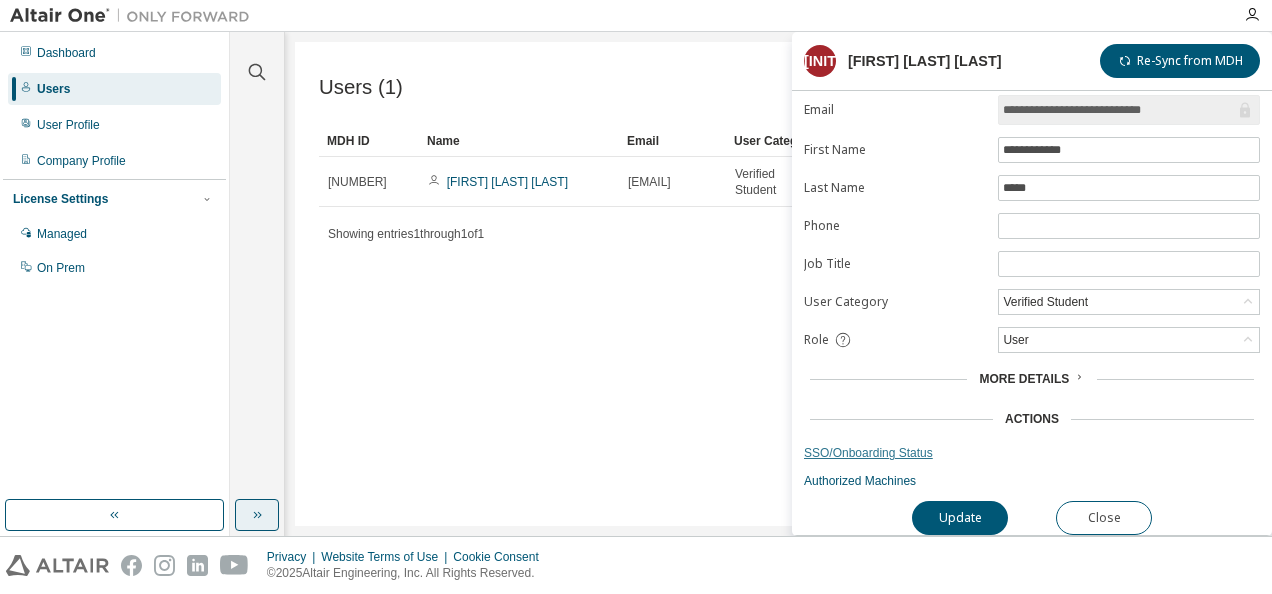 click on "SSO/Onboarding Status" at bounding box center (1032, 453) 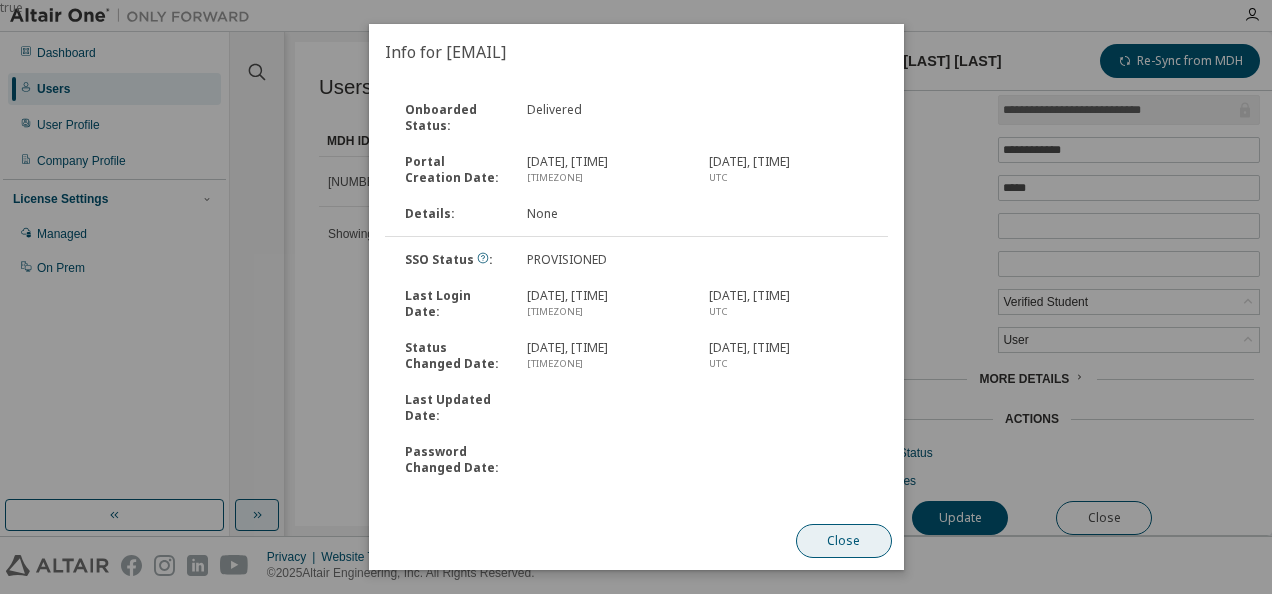 click on "Close" at bounding box center (843, 541) 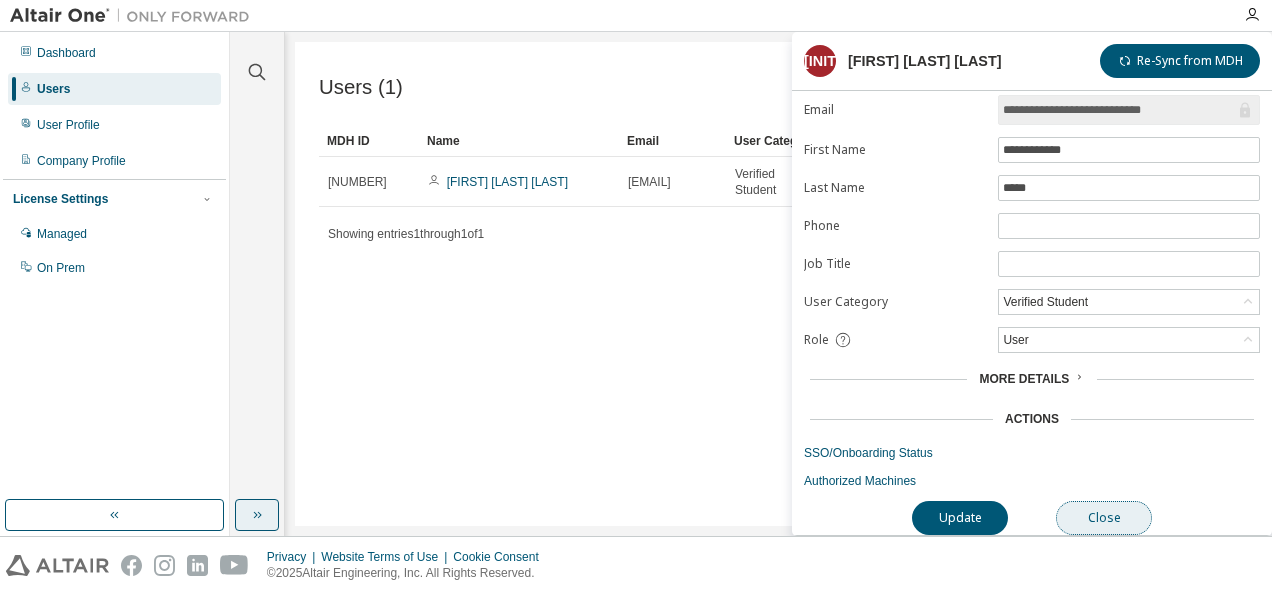 click on "Close" at bounding box center (1104, 518) 